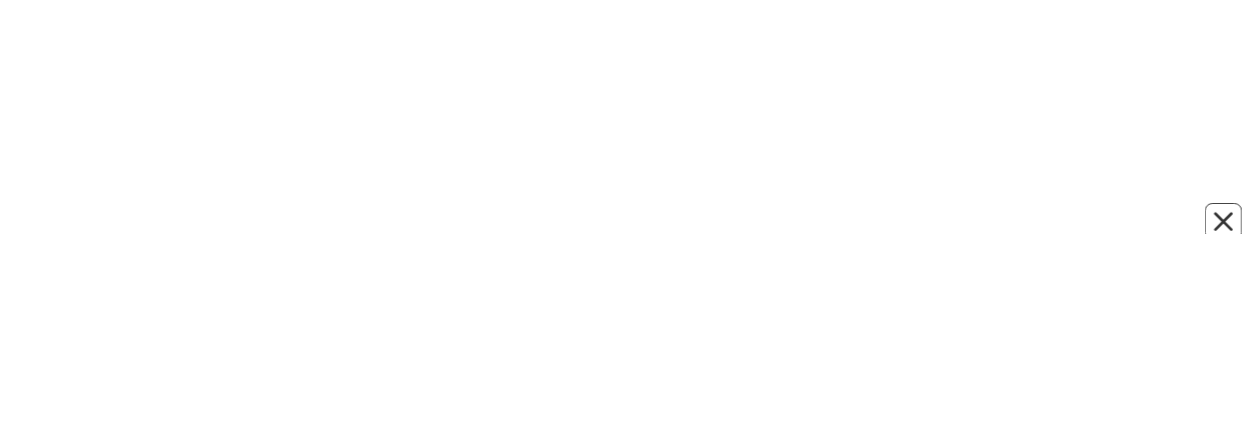 scroll, scrollTop: 0, scrollLeft: 0, axis: both 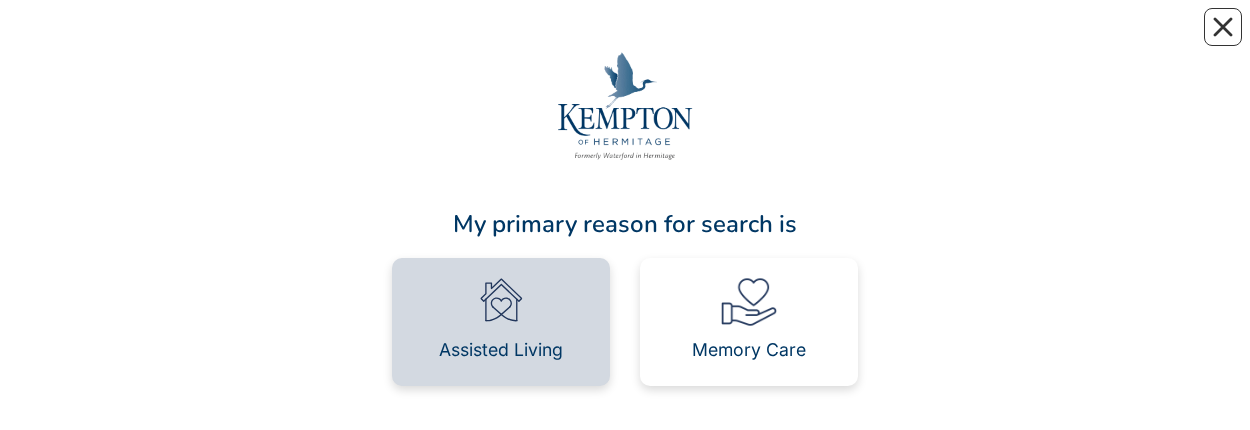 click on "Assisted Living" at bounding box center (501, 350) 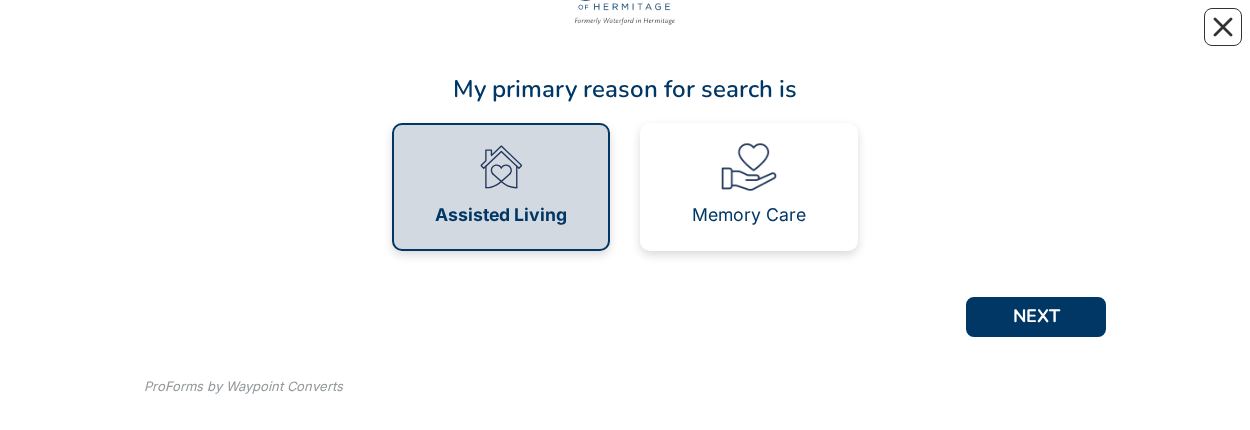 scroll, scrollTop: 168, scrollLeft: 0, axis: vertical 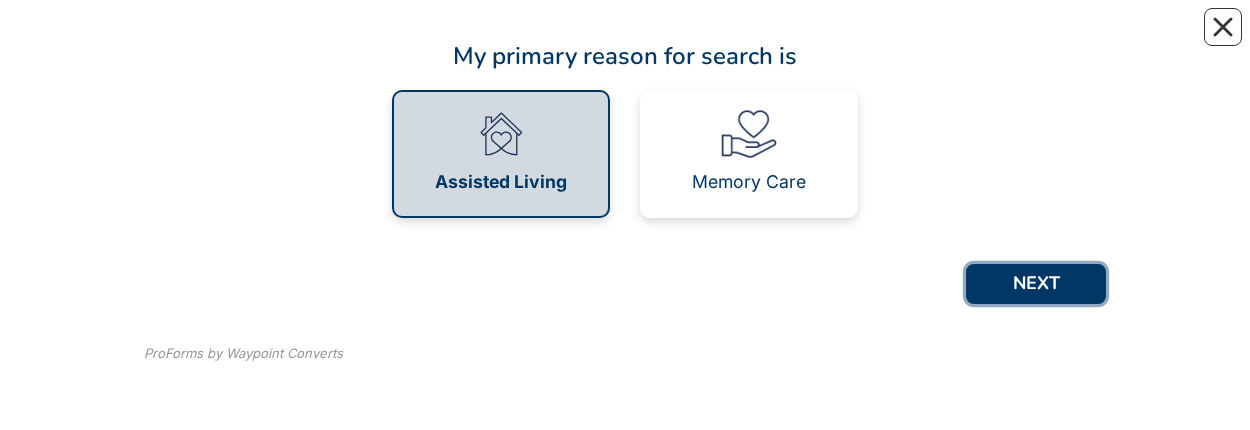 click on "NEXT" at bounding box center [1036, 284] 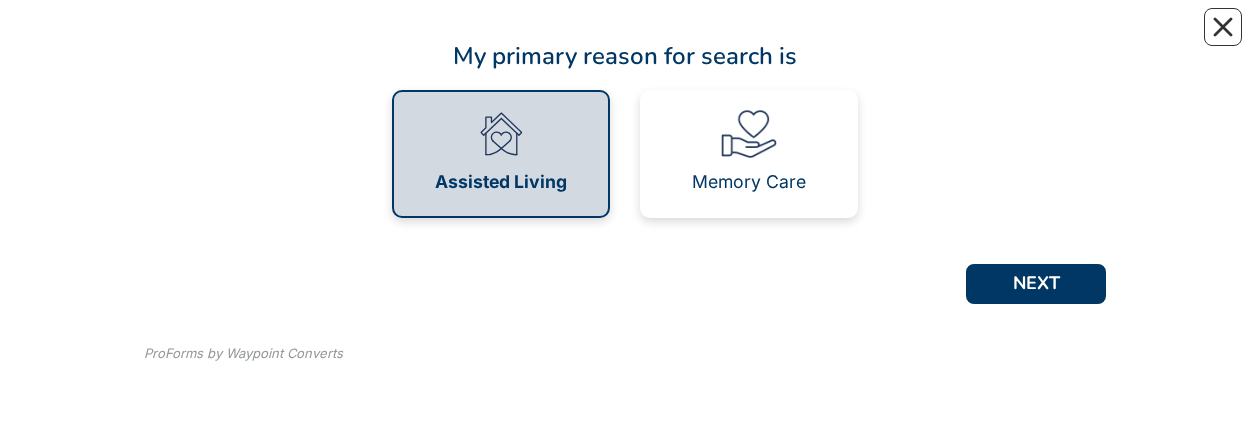 scroll, scrollTop: 0, scrollLeft: 0, axis: both 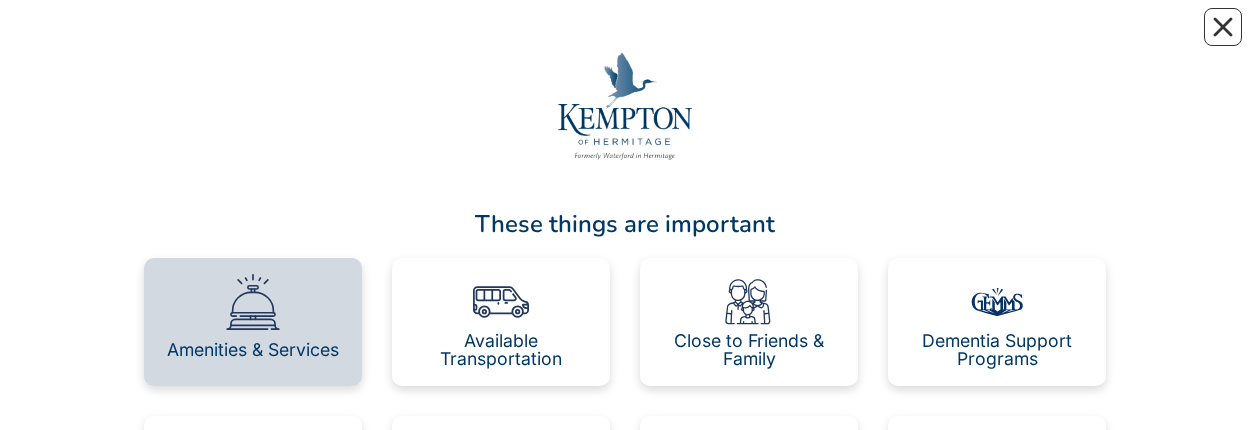 click on "Amenities & Services" at bounding box center [253, 322] 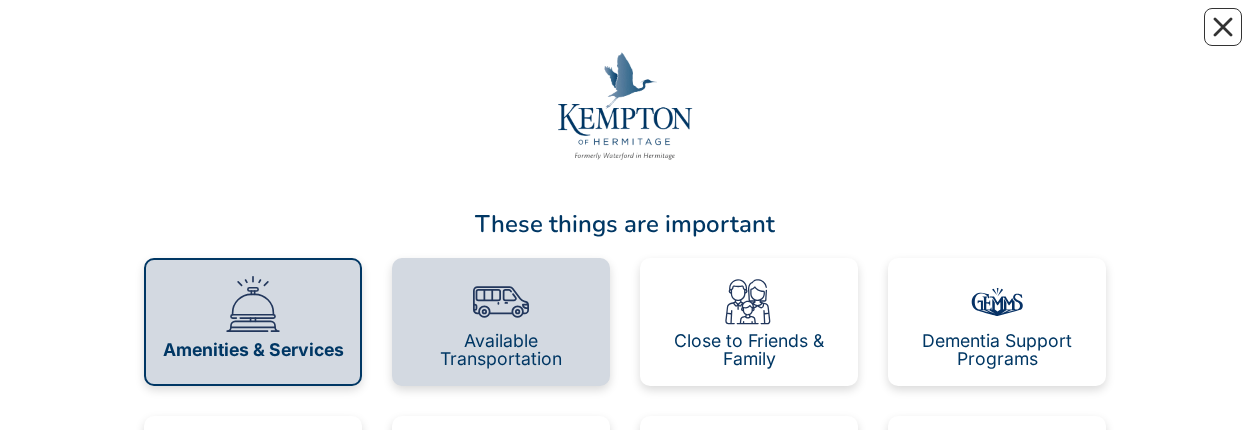 click on "Available Transportation" at bounding box center [501, 322] 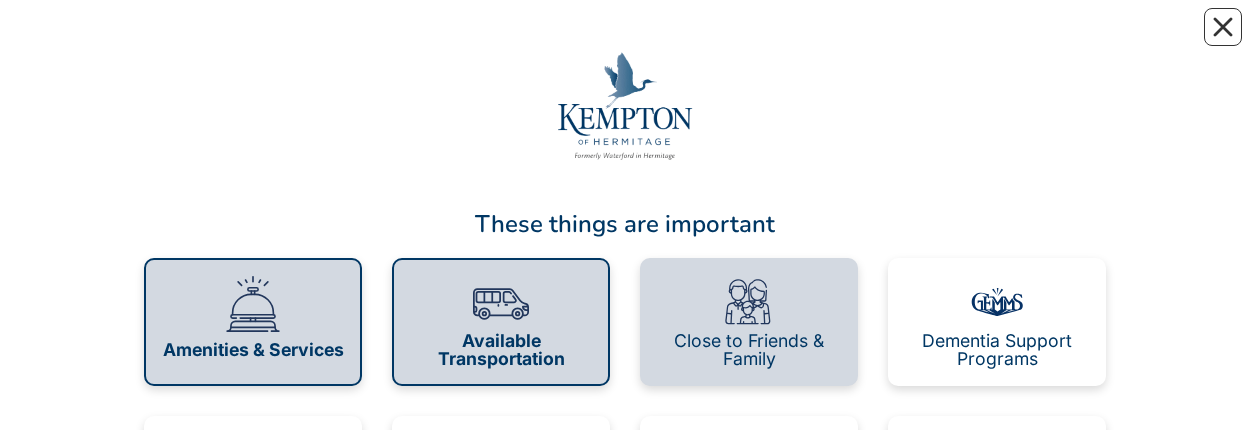 drag, startPoint x: 668, startPoint y: 306, endPoint x: 868, endPoint y: 294, distance: 200.35968 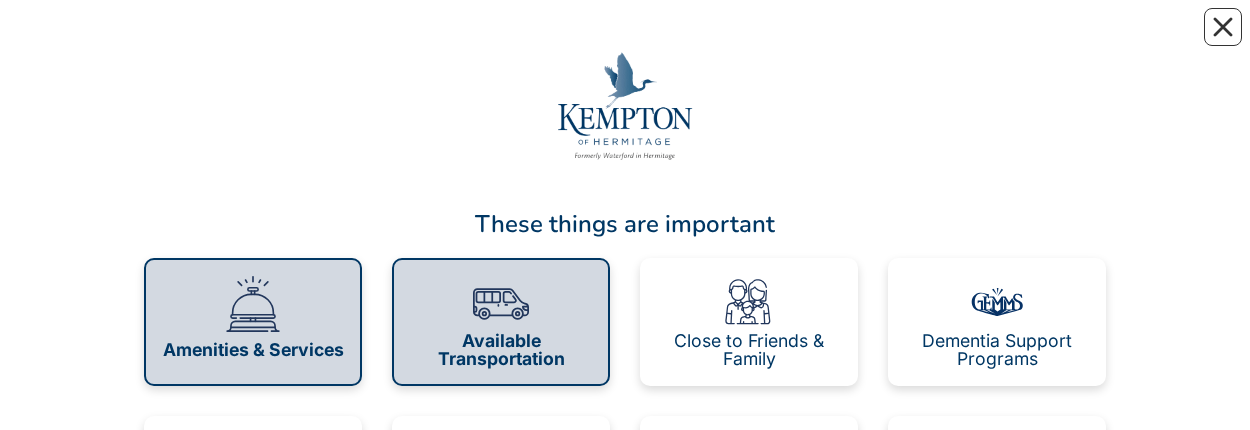 click on "Close to Friends & Family" at bounding box center [749, 322] 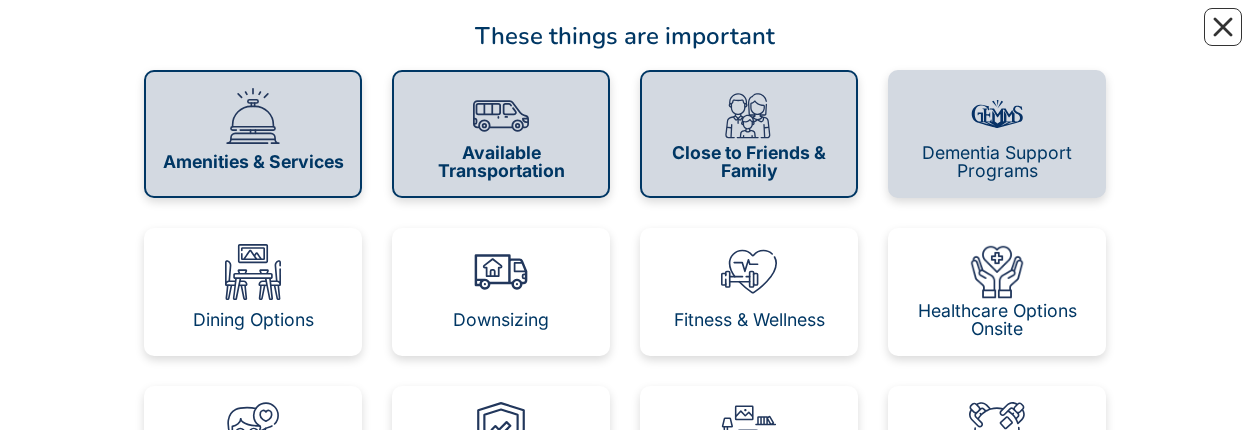 scroll, scrollTop: 200, scrollLeft: 0, axis: vertical 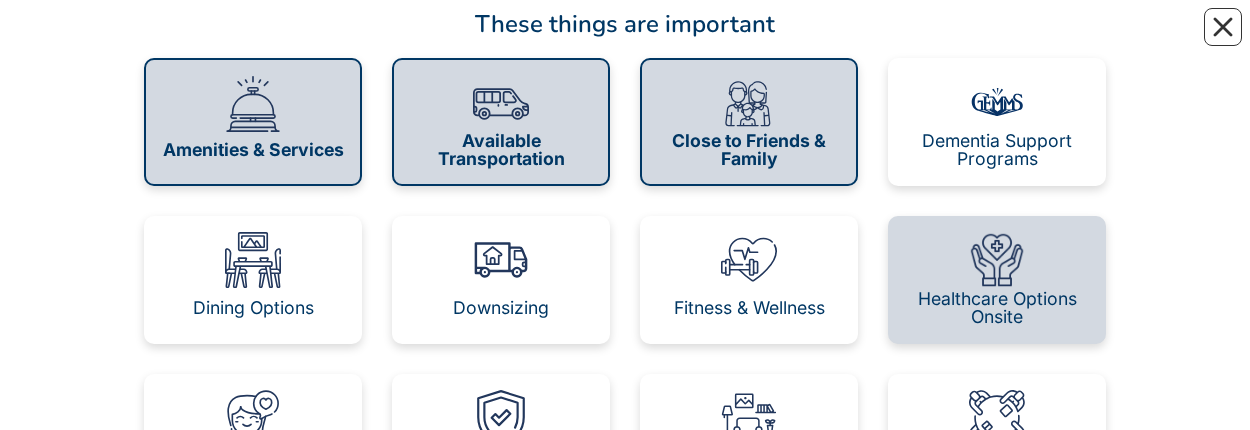 click on "Healthcare Options Onsite" at bounding box center (997, 280) 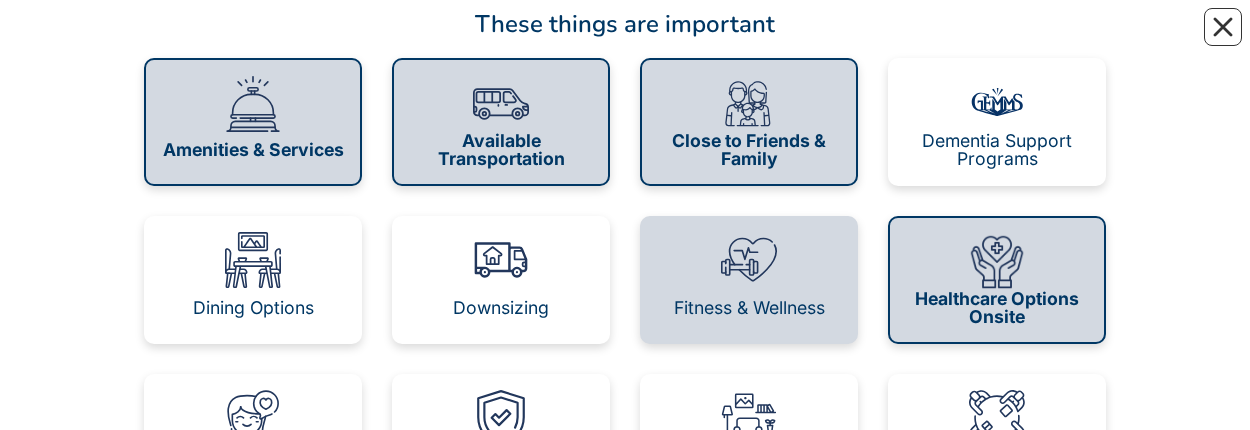 click on "Fitness & Wellness" at bounding box center (749, 280) 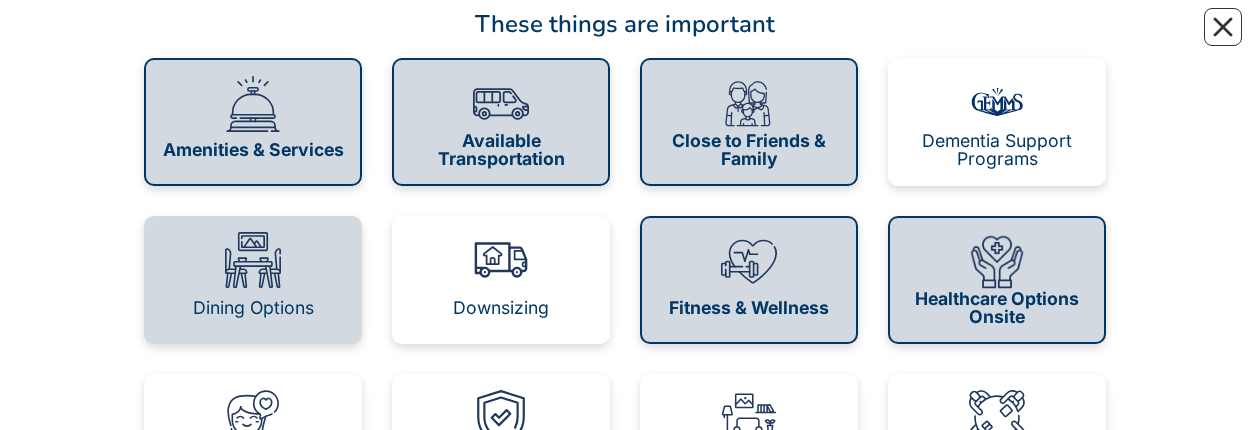 click on "Dining Options" at bounding box center [253, 280] 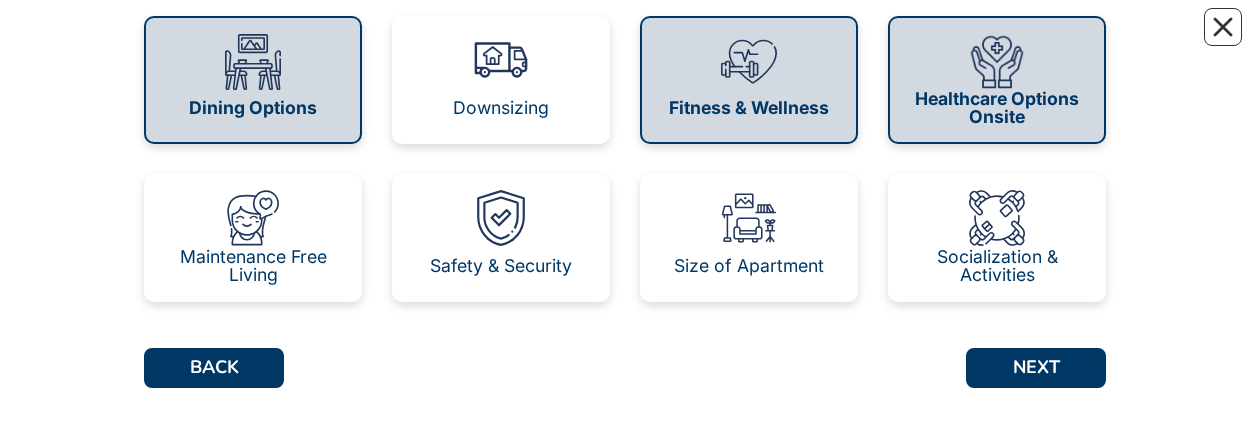 scroll, scrollTop: 484, scrollLeft: 0, axis: vertical 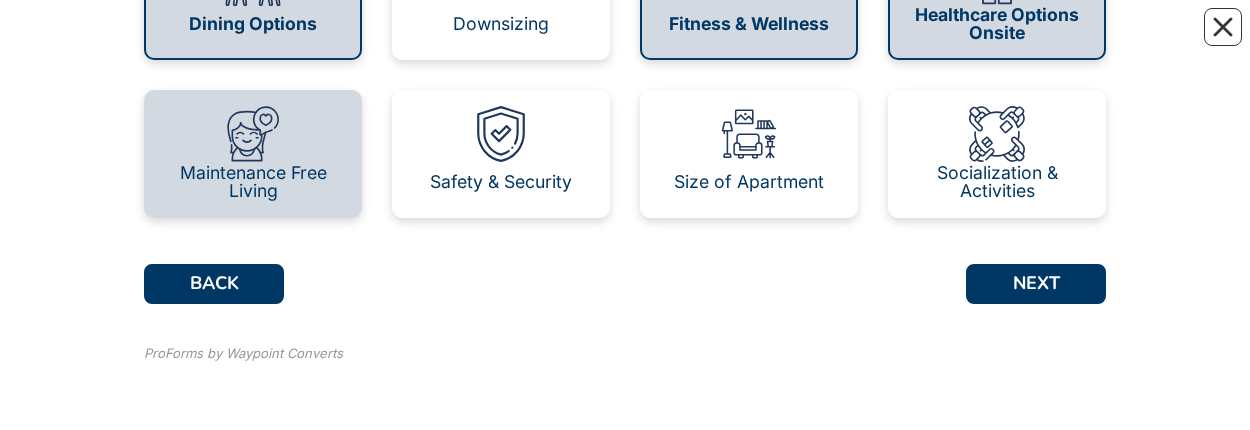 click on "Maintenance Free Living" at bounding box center [253, 154] 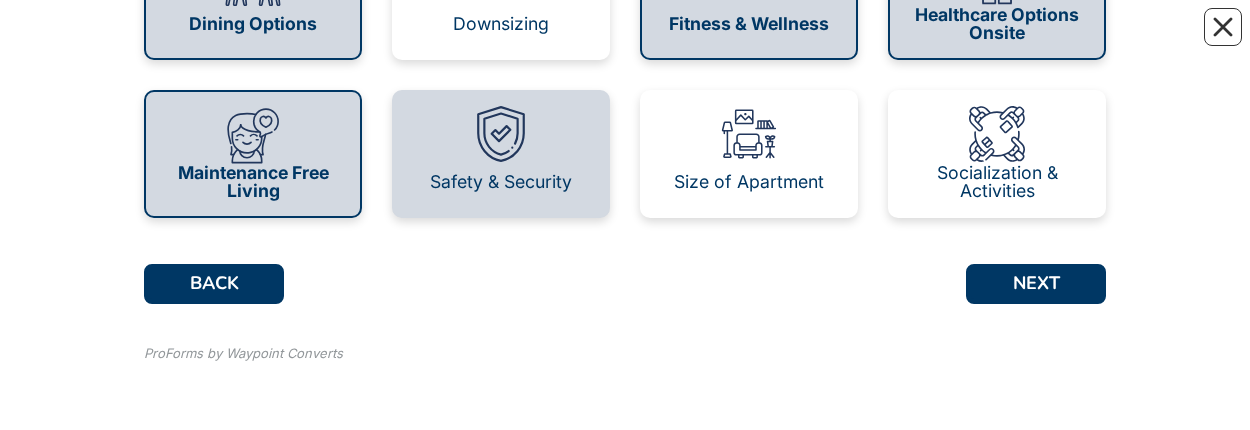 click on "Safety & Security" at bounding box center (501, 154) 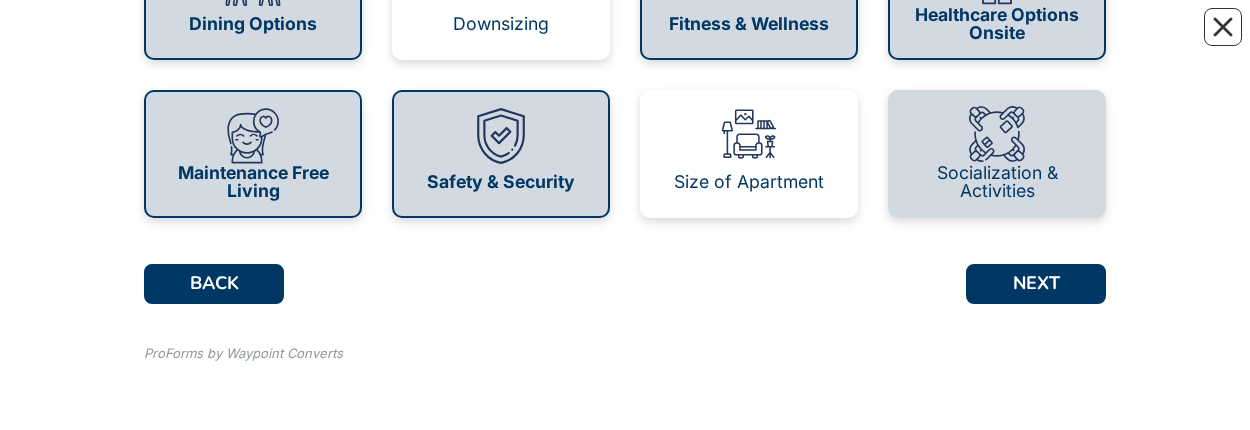 click on "Socialization & Activities" at bounding box center [997, 154] 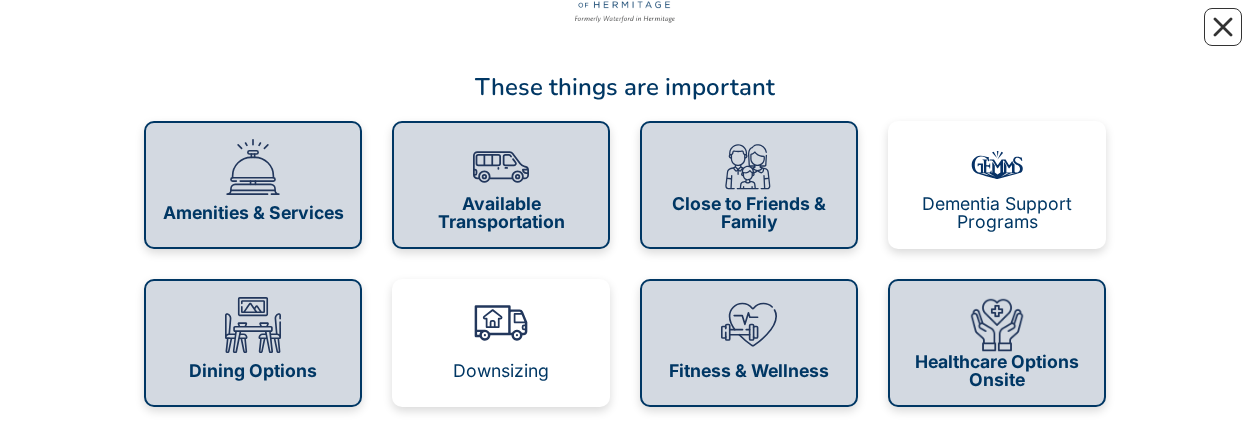 scroll, scrollTop: 184, scrollLeft: 0, axis: vertical 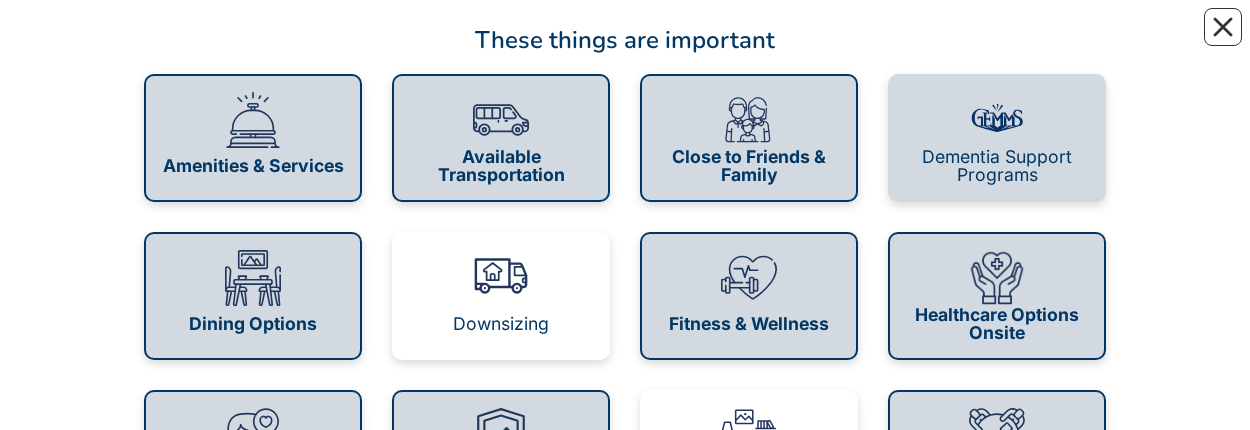 click on "Dementia Support Programs" at bounding box center [997, 138] 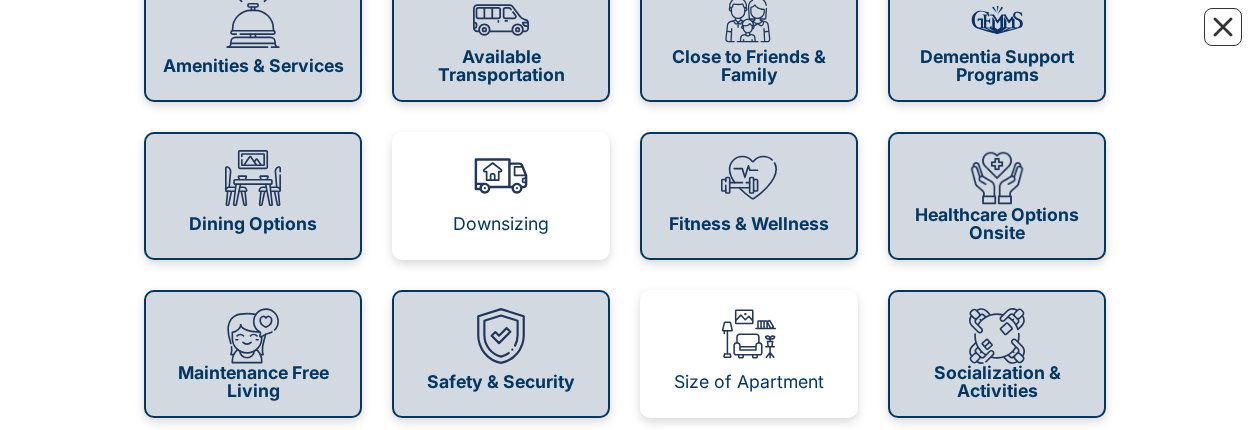 scroll, scrollTop: 484, scrollLeft: 0, axis: vertical 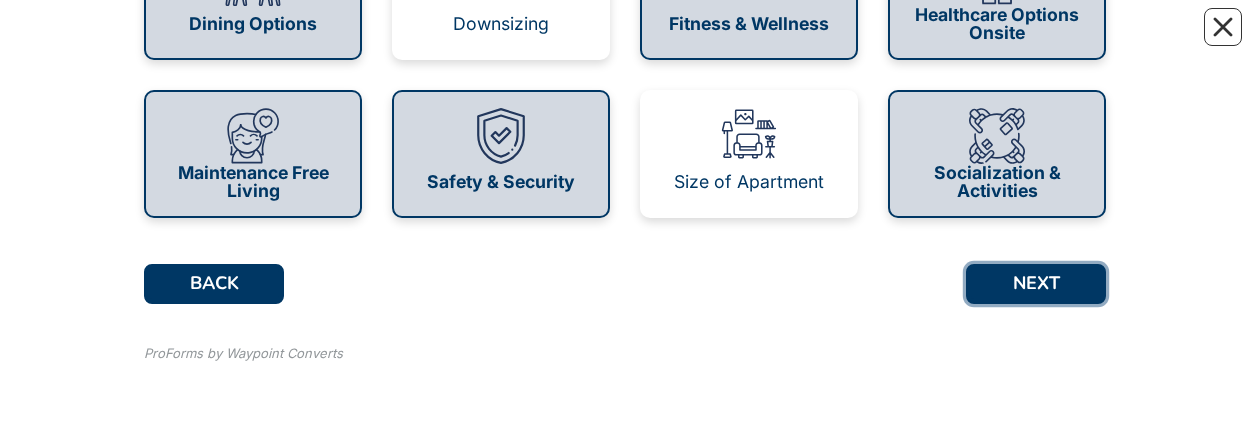 click on "NEXT" at bounding box center (1036, 284) 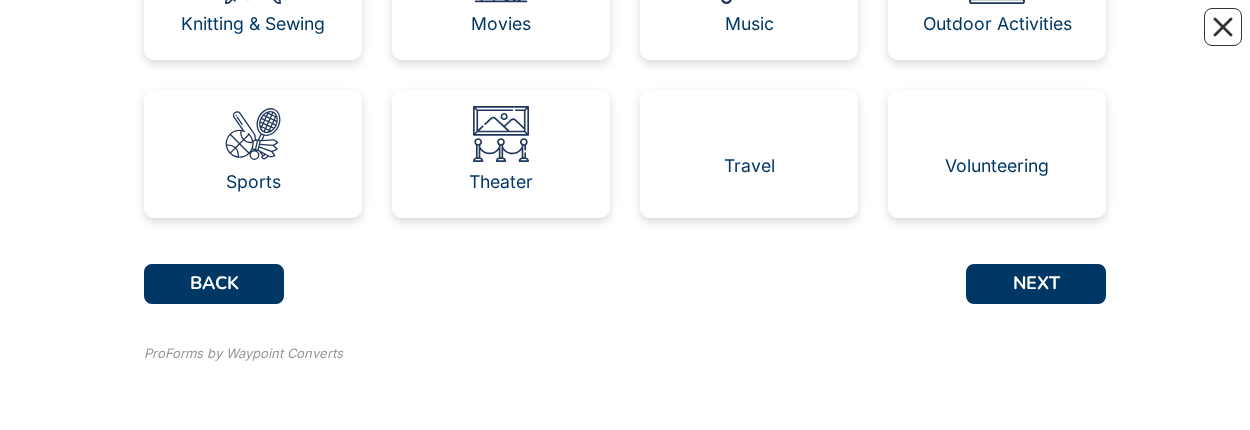 scroll, scrollTop: 0, scrollLeft: 0, axis: both 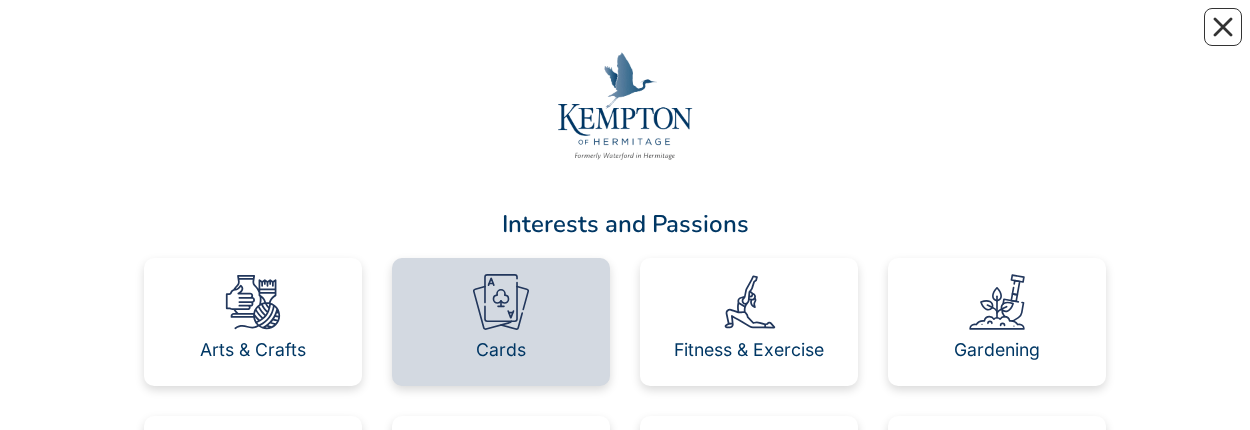click at bounding box center (501, 302) 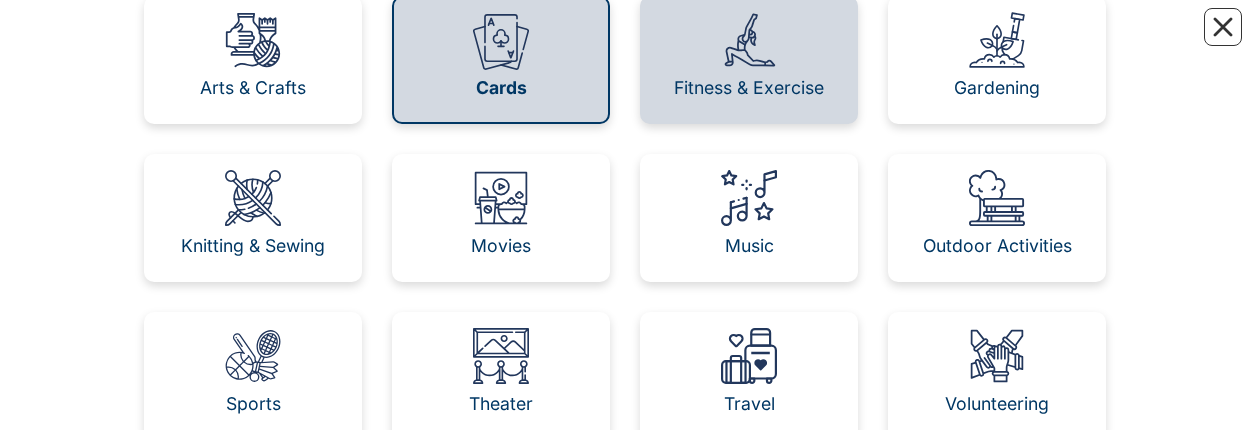 scroll, scrollTop: 300, scrollLeft: 0, axis: vertical 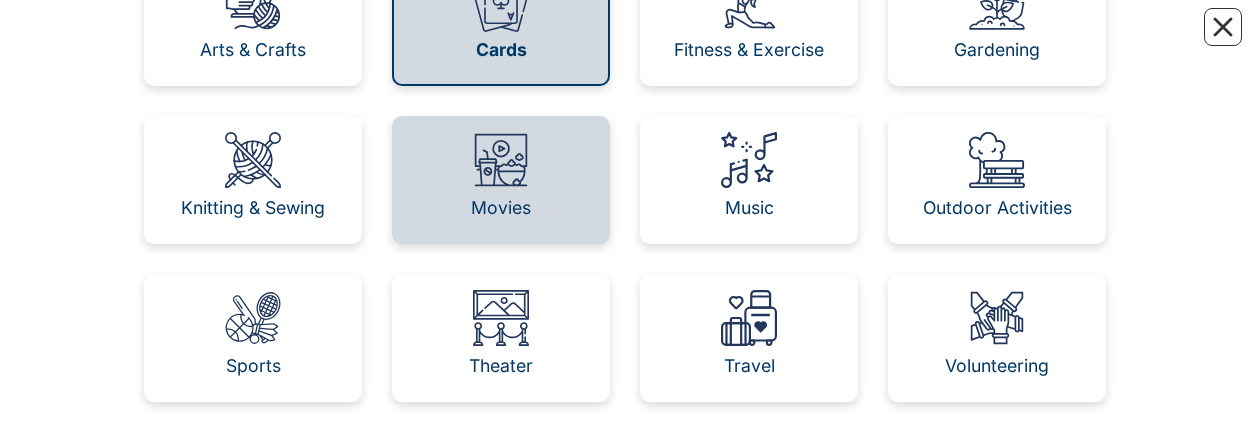 click on "Movies" at bounding box center (501, 180) 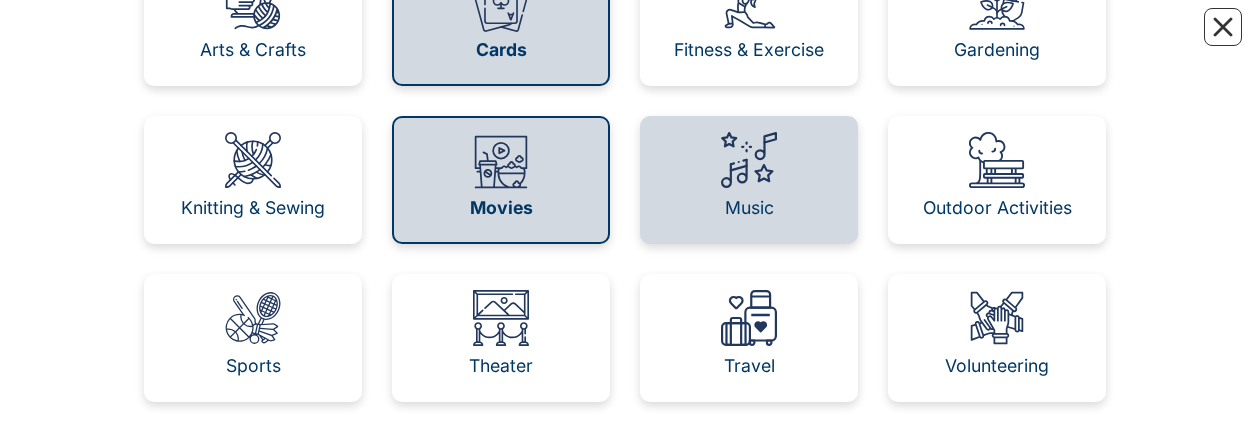 click on "Music" at bounding box center [749, 208] 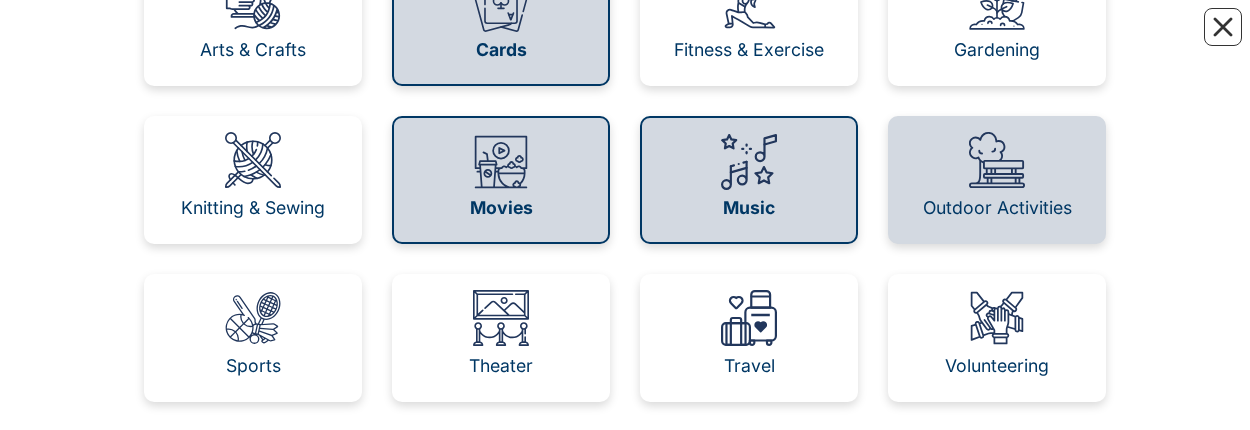 click on "Outdoor Activities" at bounding box center [997, 208] 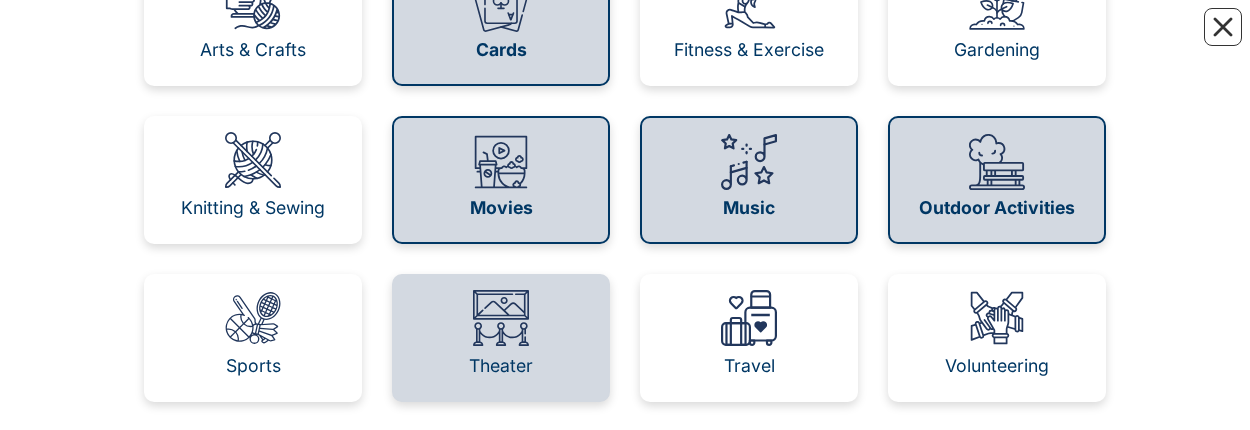 click on "Theater" at bounding box center [501, 366] 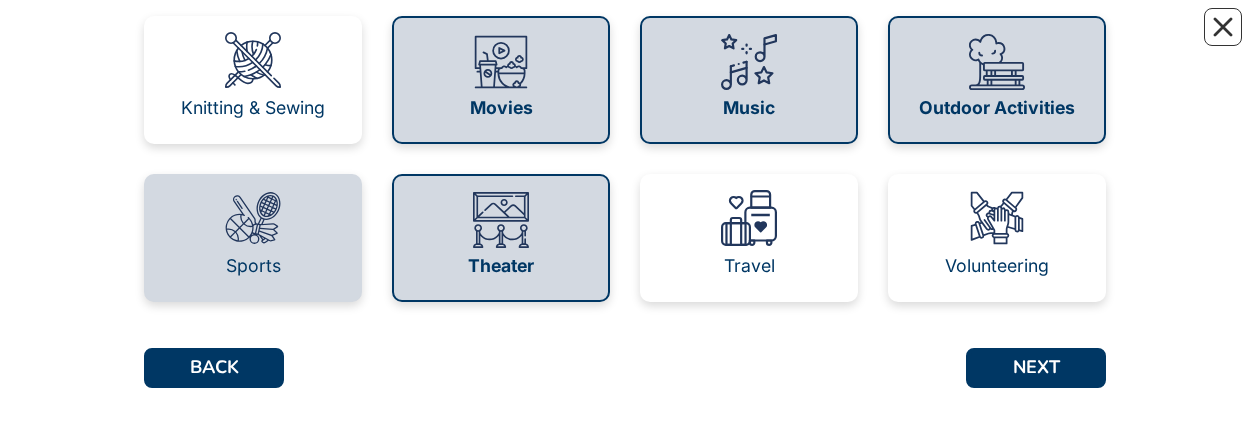 scroll, scrollTop: 484, scrollLeft: 0, axis: vertical 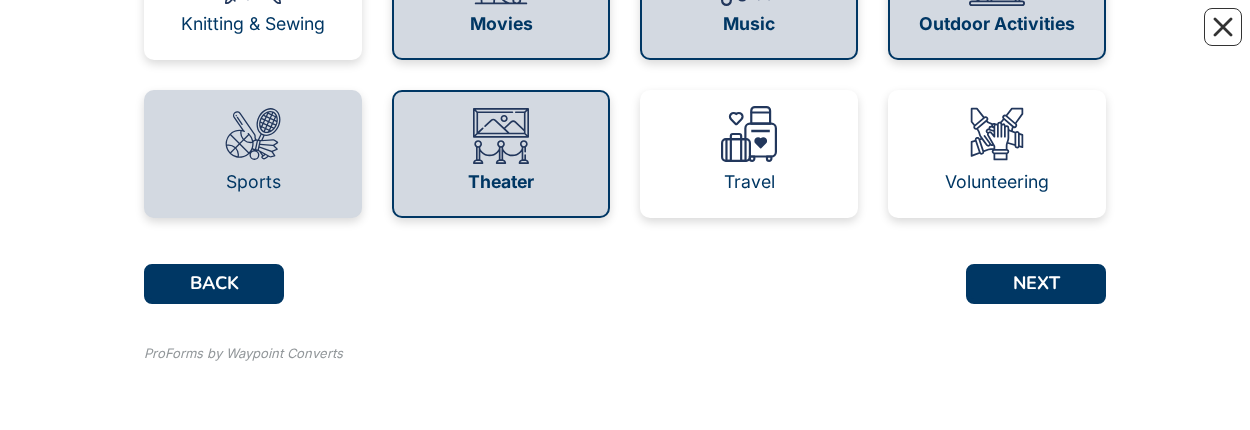 click on "Sports" at bounding box center [253, 154] 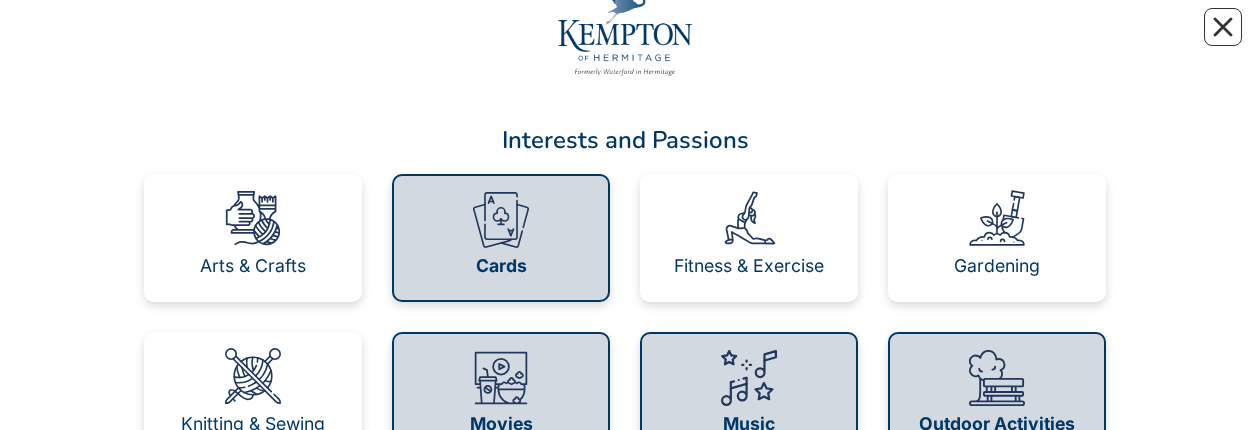 scroll, scrollTop: 200, scrollLeft: 0, axis: vertical 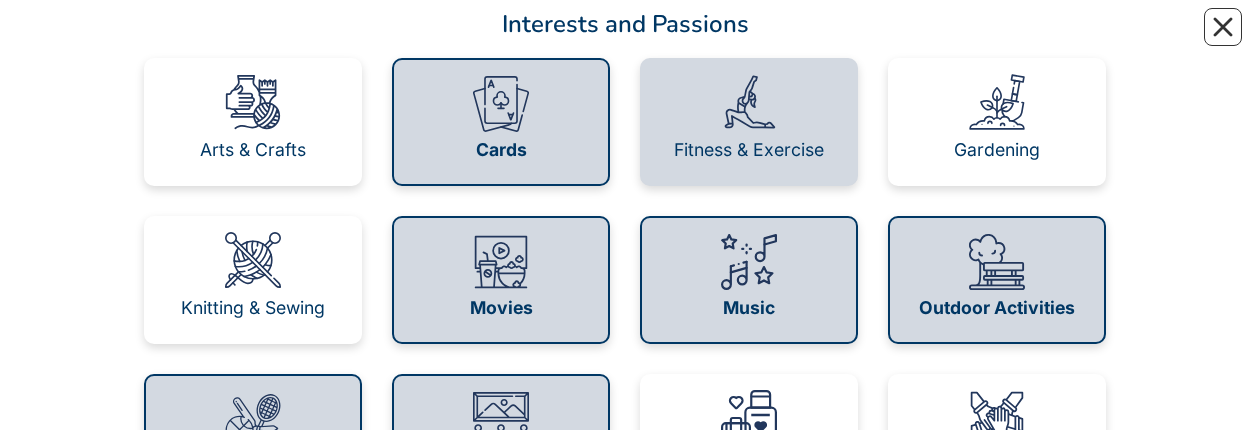 click on "Fitness & Exercise" at bounding box center [749, 122] 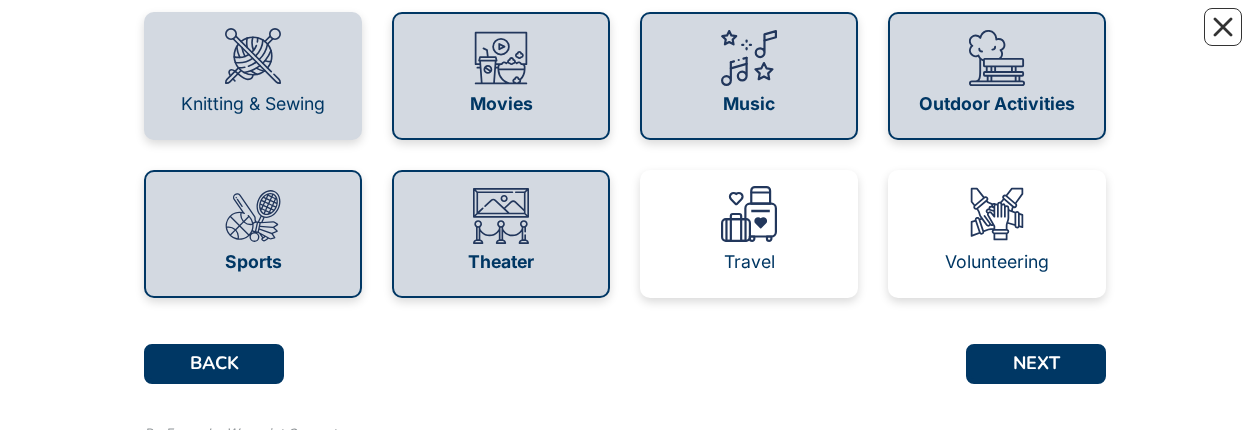 scroll, scrollTop: 484, scrollLeft: 0, axis: vertical 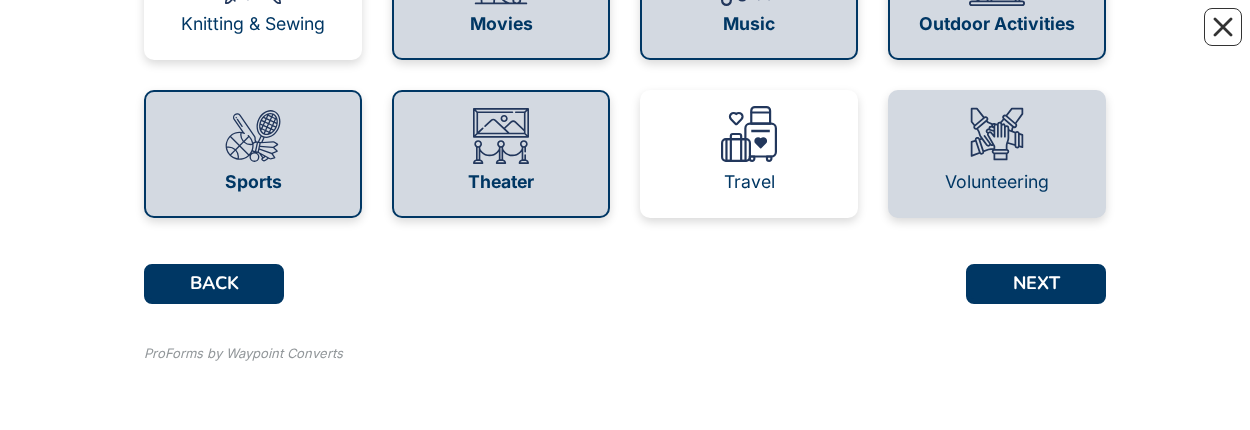 click on "Volunteering" at bounding box center [997, 154] 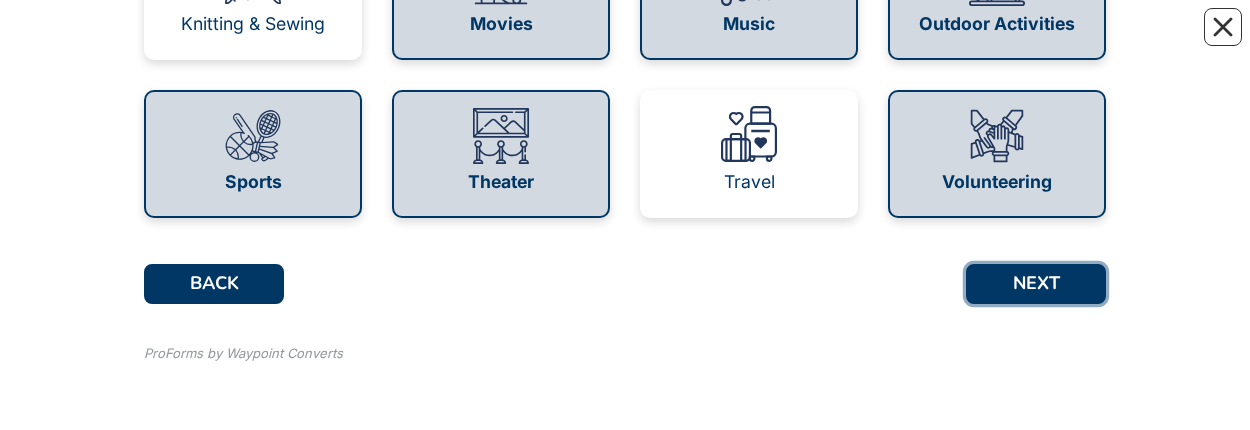 click on "NEXT" at bounding box center [1036, 284] 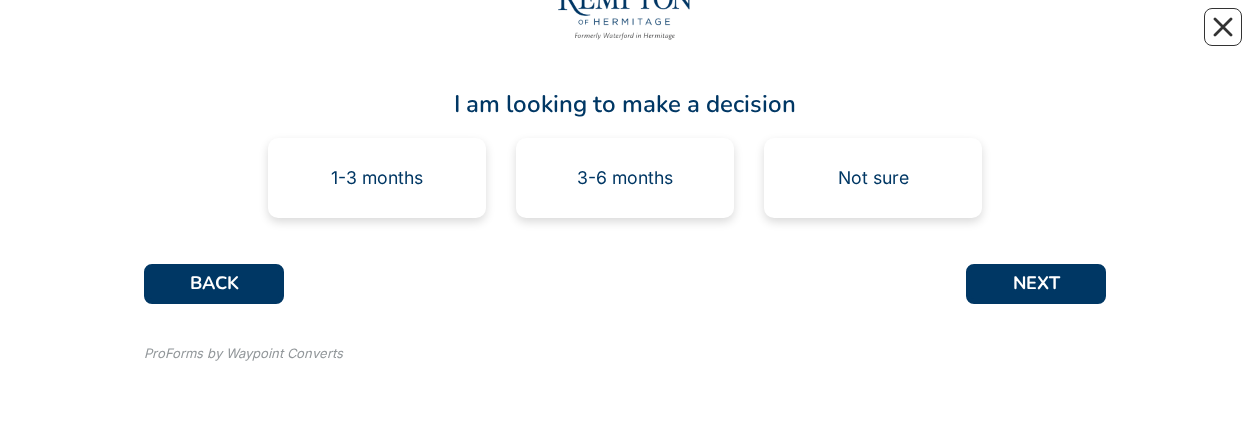 scroll, scrollTop: 0, scrollLeft: 0, axis: both 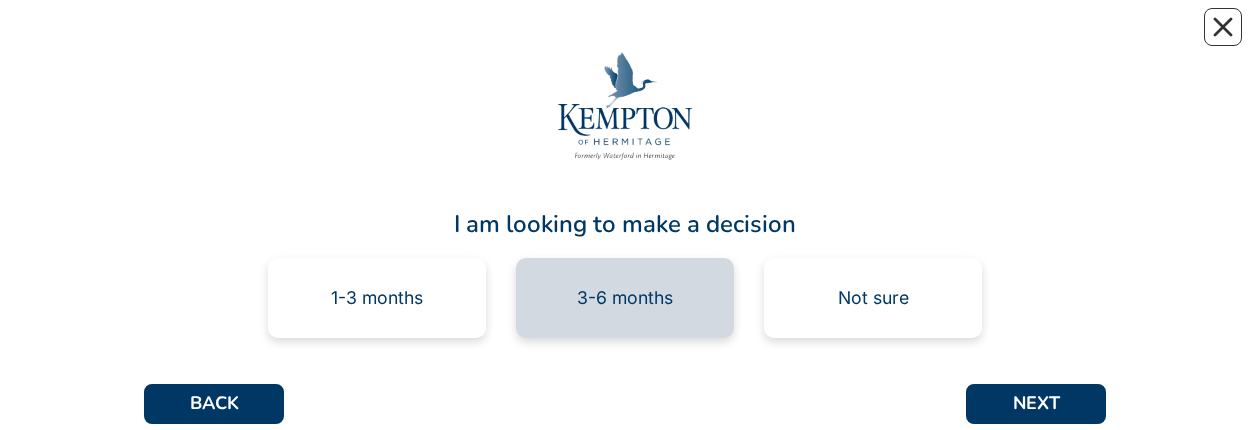 click on "3-6 months" at bounding box center (625, 298) 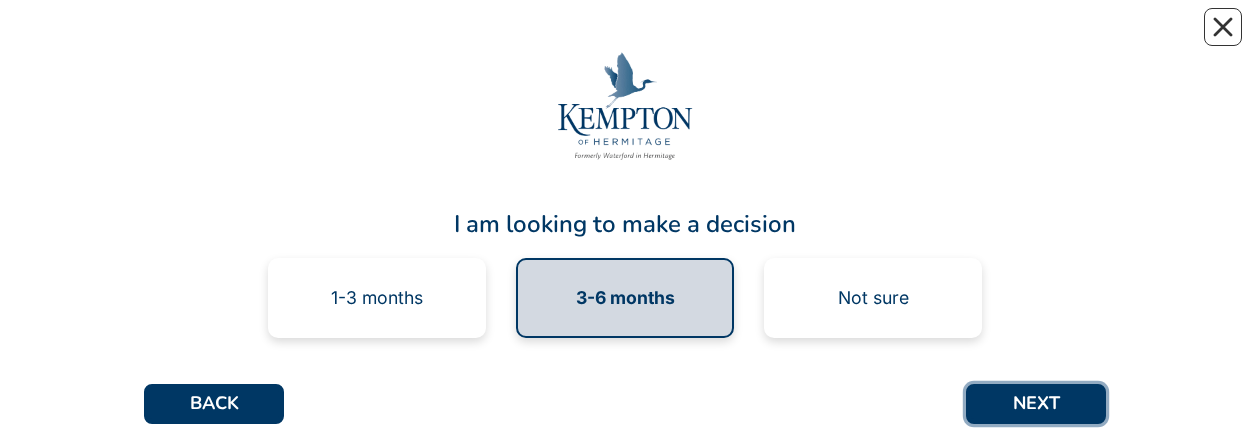 click on "NEXT" at bounding box center [1036, 404] 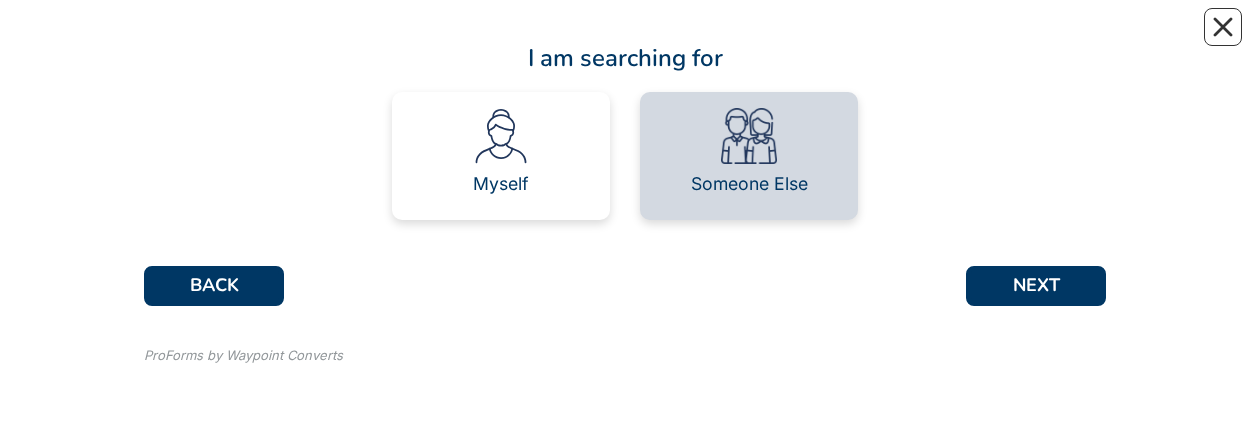 scroll, scrollTop: 168, scrollLeft: 0, axis: vertical 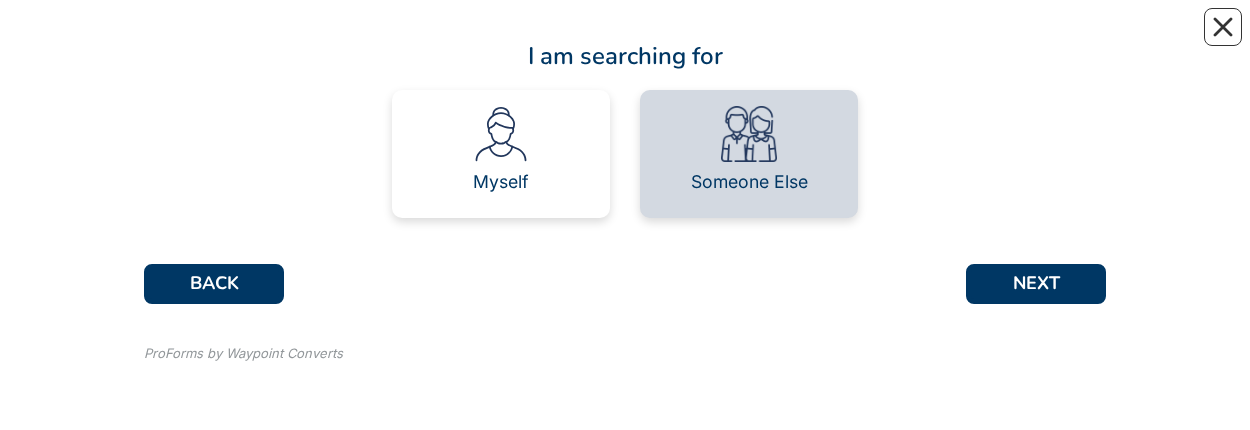 click on "Someone Else" at bounding box center (749, 182) 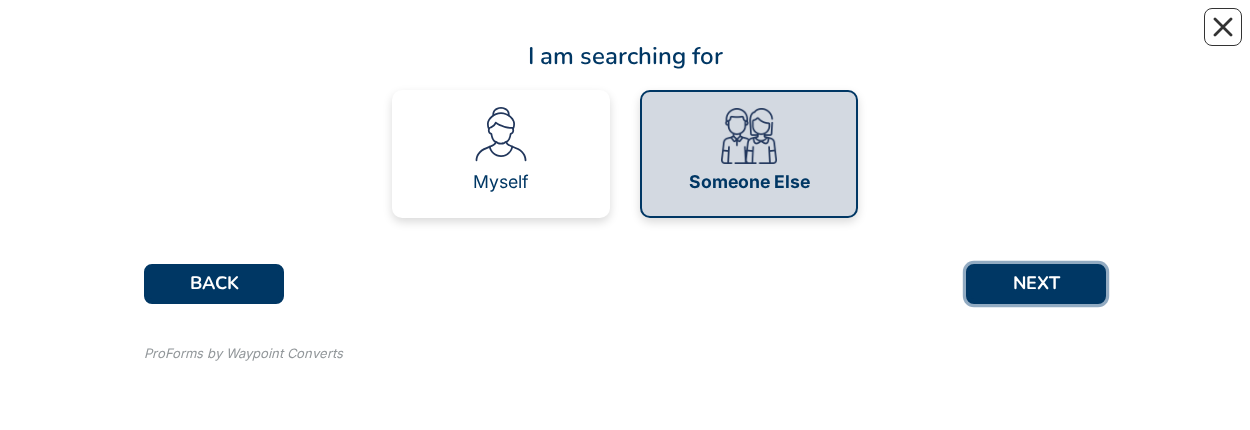 click on "NEXT" at bounding box center [1036, 284] 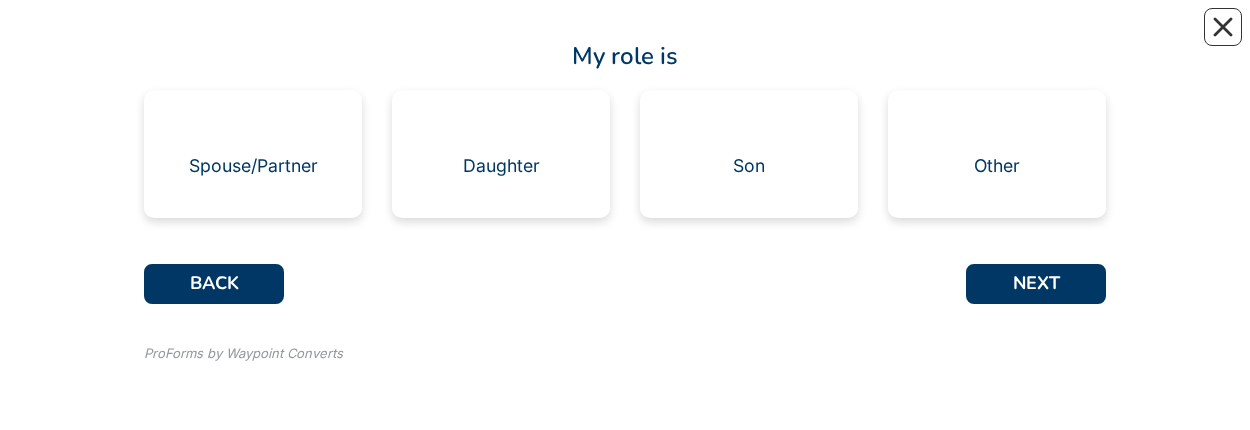 scroll, scrollTop: 0, scrollLeft: 0, axis: both 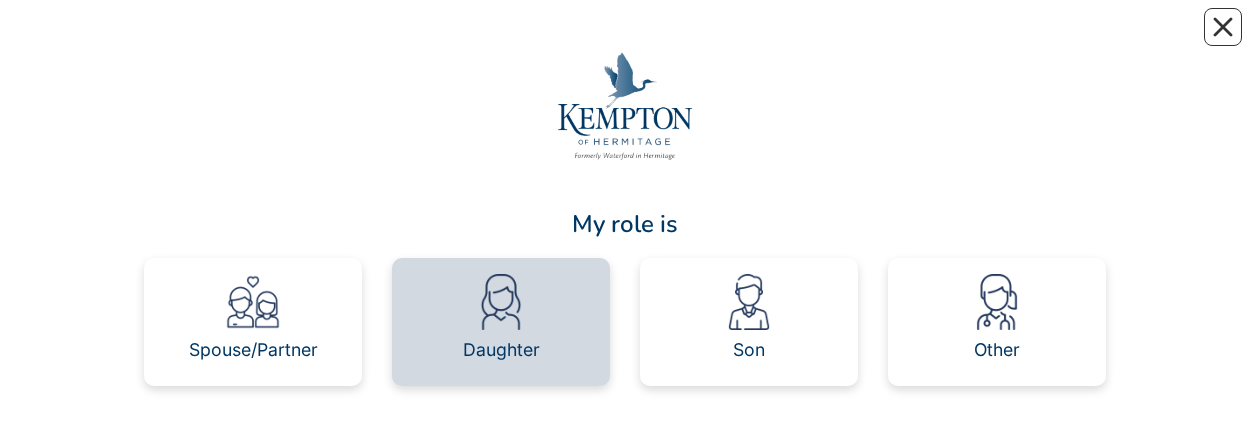 click on "Daughter" at bounding box center [501, 350] 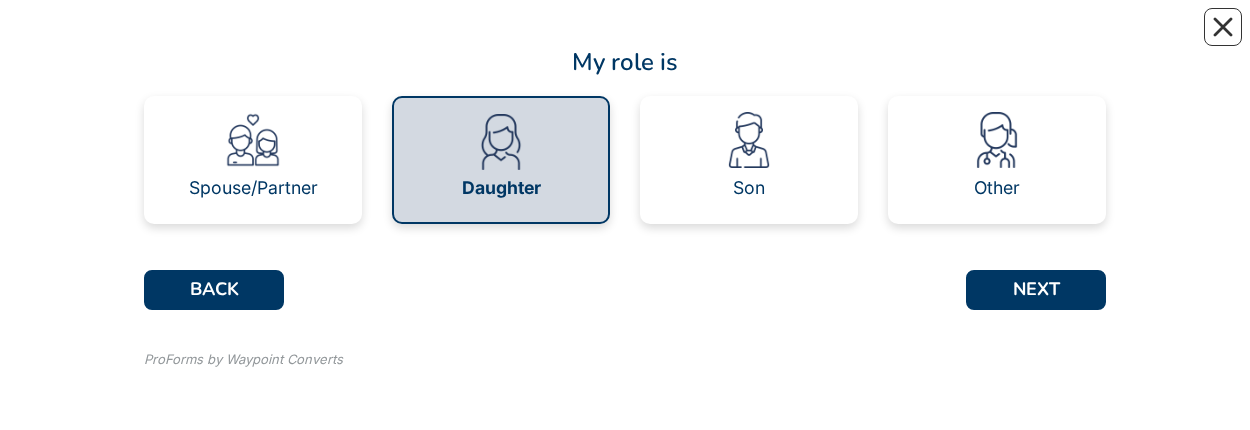 scroll, scrollTop: 168, scrollLeft: 0, axis: vertical 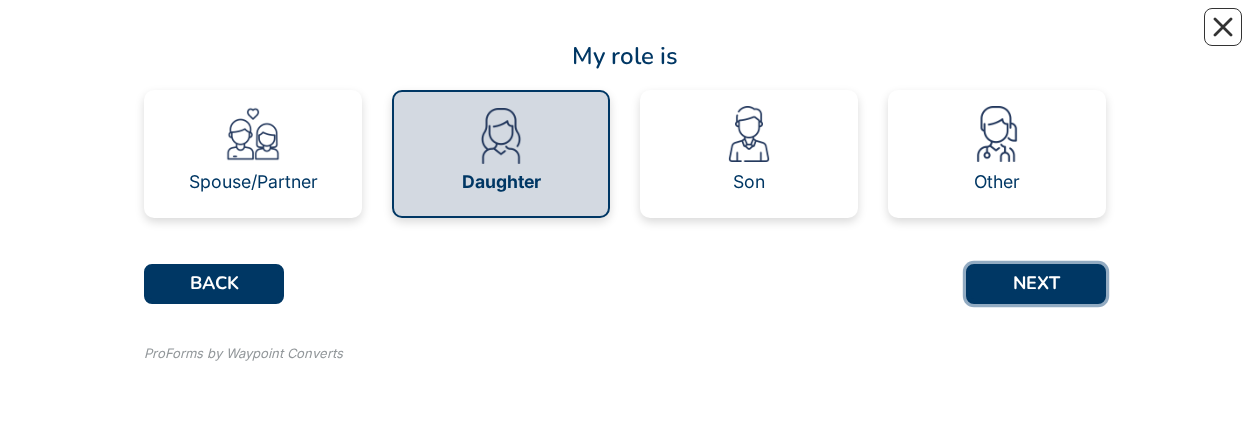 click on "NEXT" at bounding box center (1036, 284) 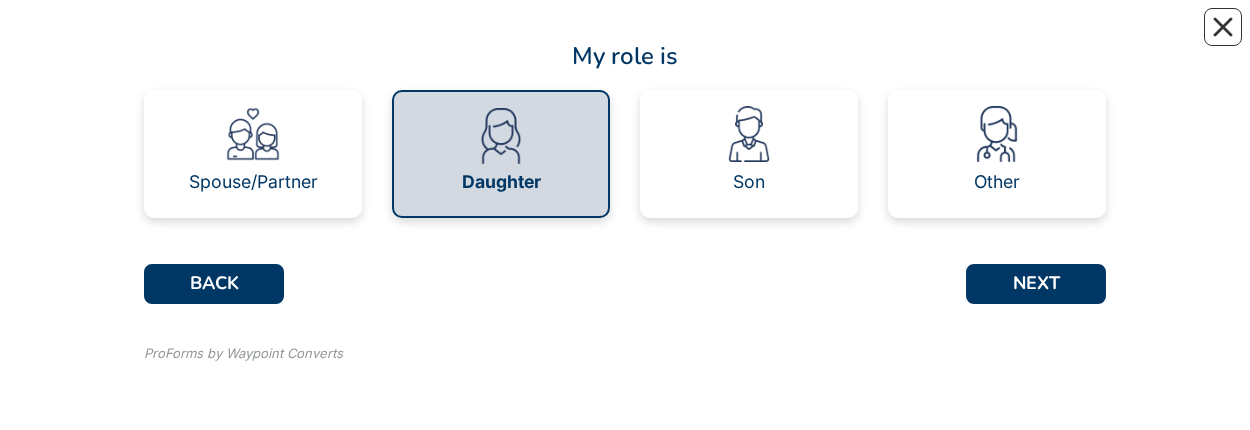 scroll, scrollTop: 0, scrollLeft: 0, axis: both 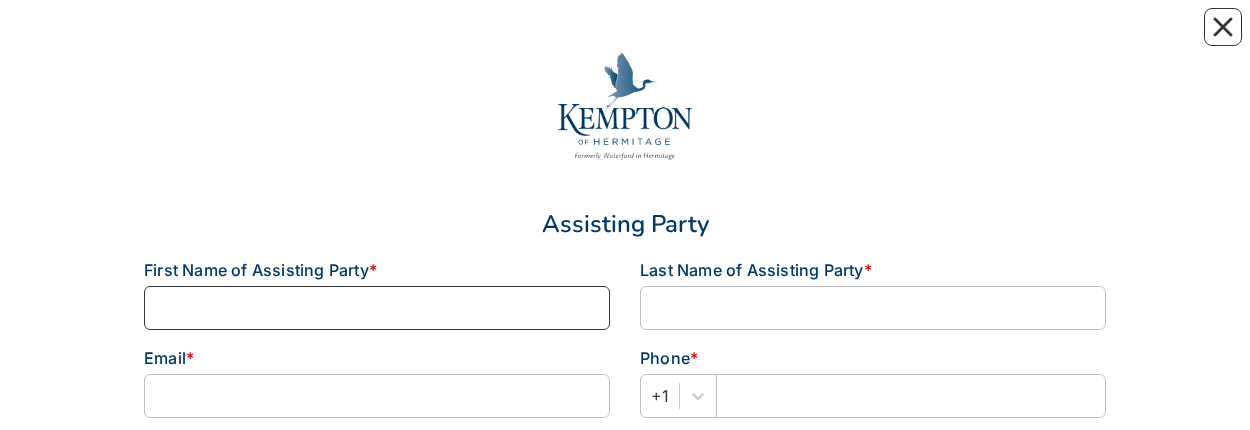 click at bounding box center (377, 308) 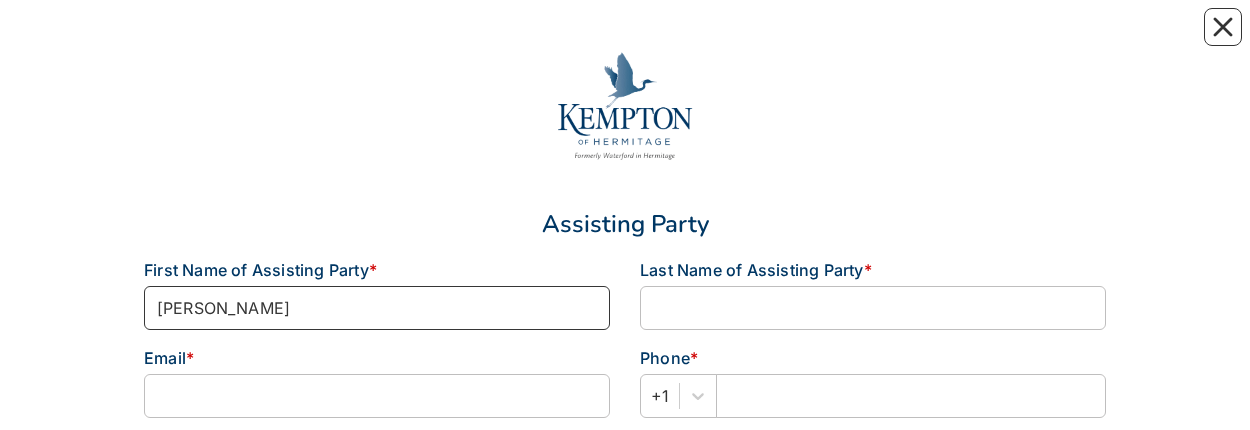 type on "[PERSON_NAME]" 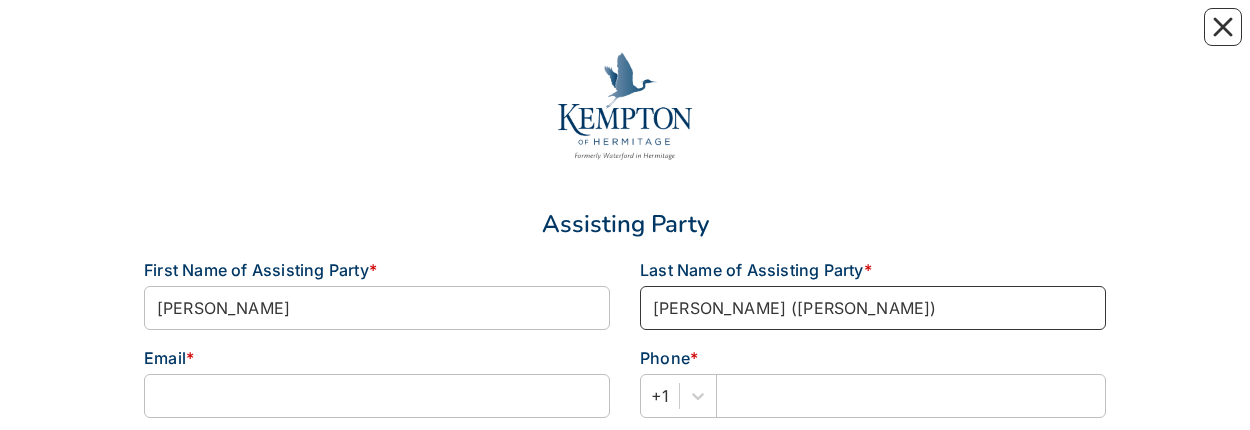 scroll, scrollTop: 100, scrollLeft: 0, axis: vertical 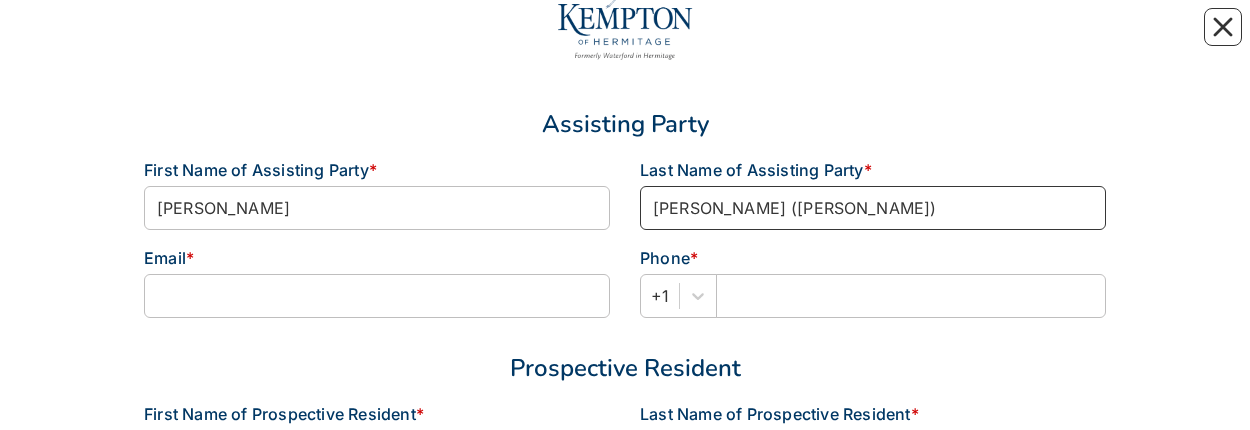 type on "[PERSON_NAME] ([PERSON_NAME])" 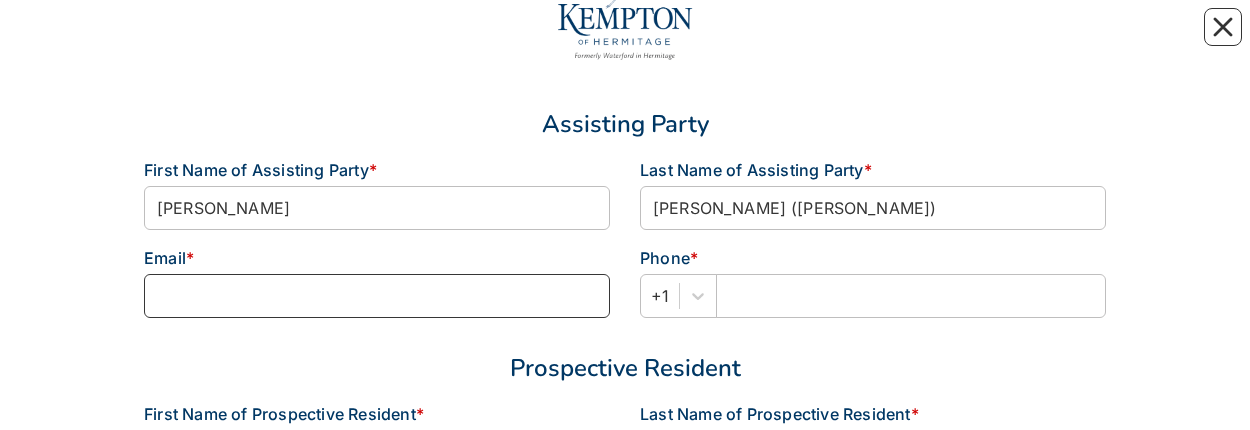 click at bounding box center [377, 296] 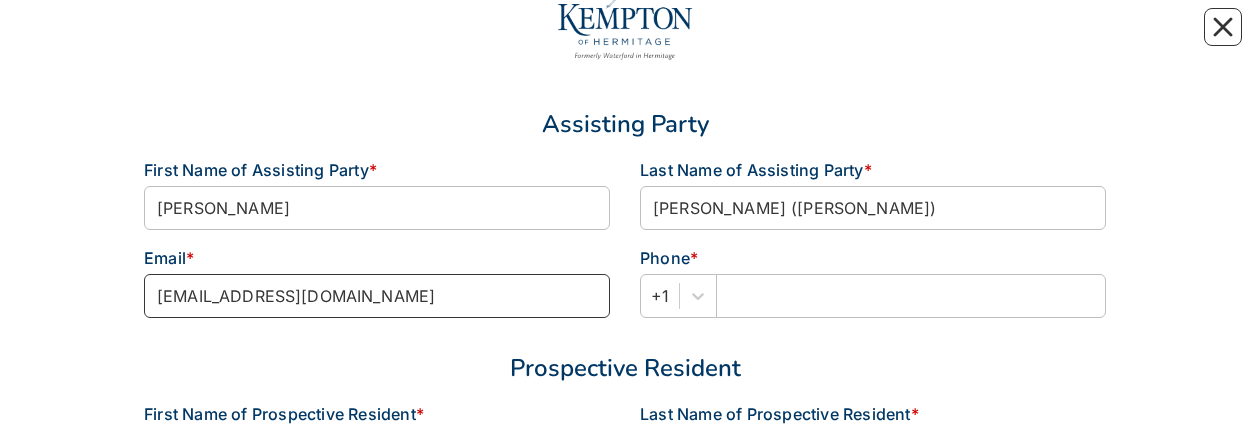 type on "[EMAIL_ADDRESS][DOMAIN_NAME]" 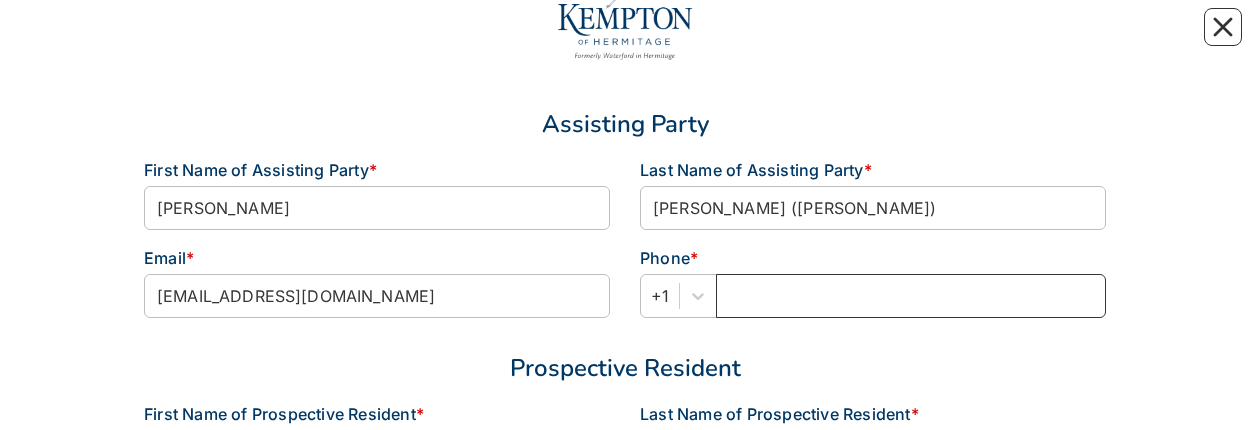 click at bounding box center [911, 296] 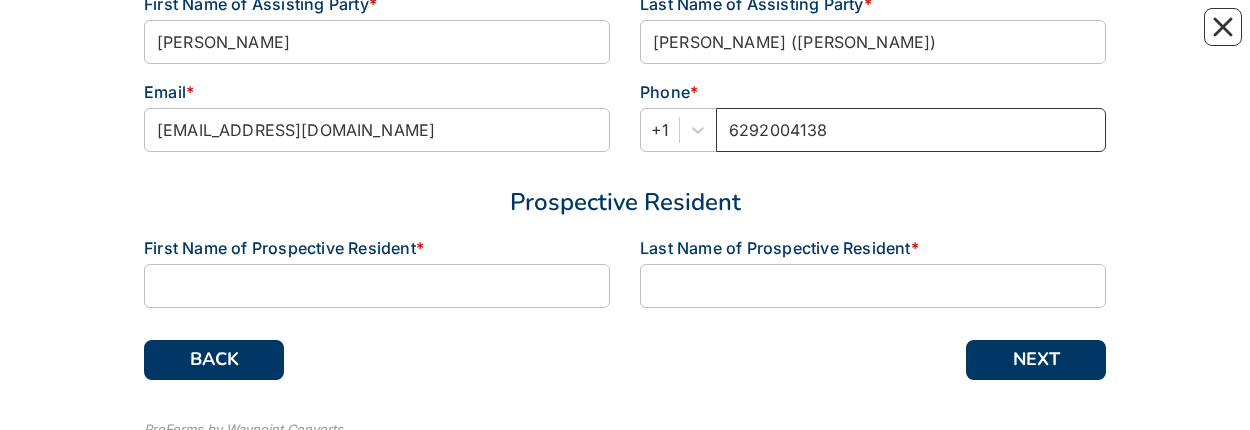 scroll, scrollTop: 300, scrollLeft: 0, axis: vertical 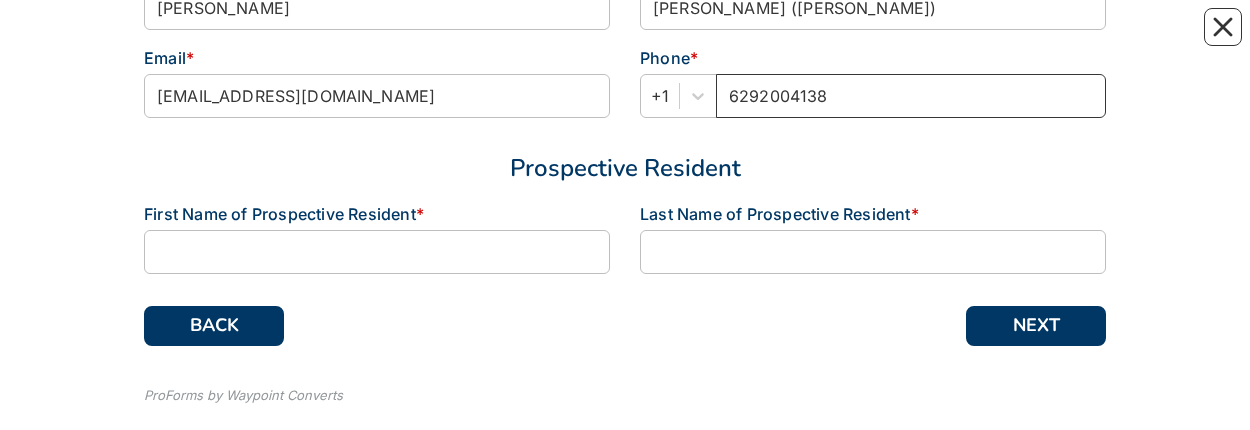 type on "6292004138" 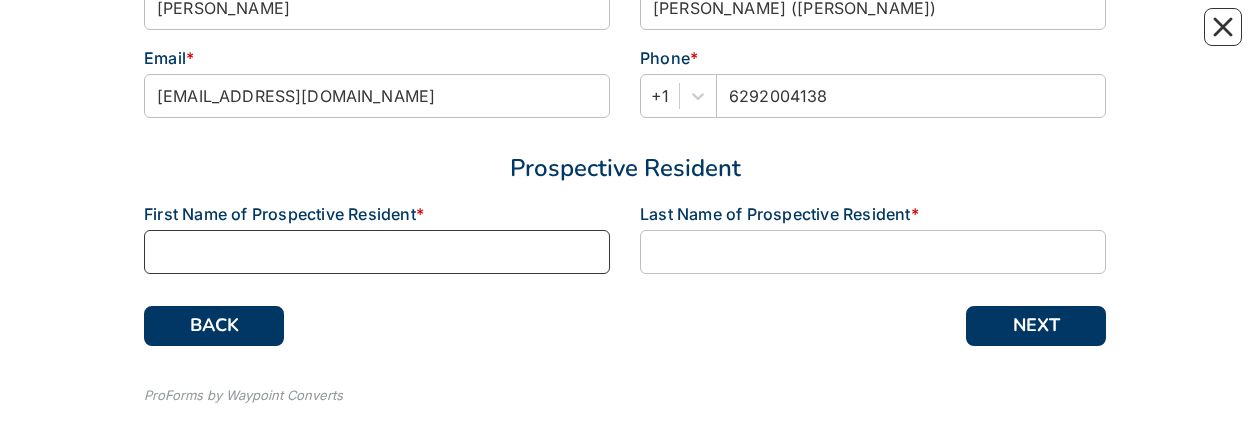 click at bounding box center [377, 252] 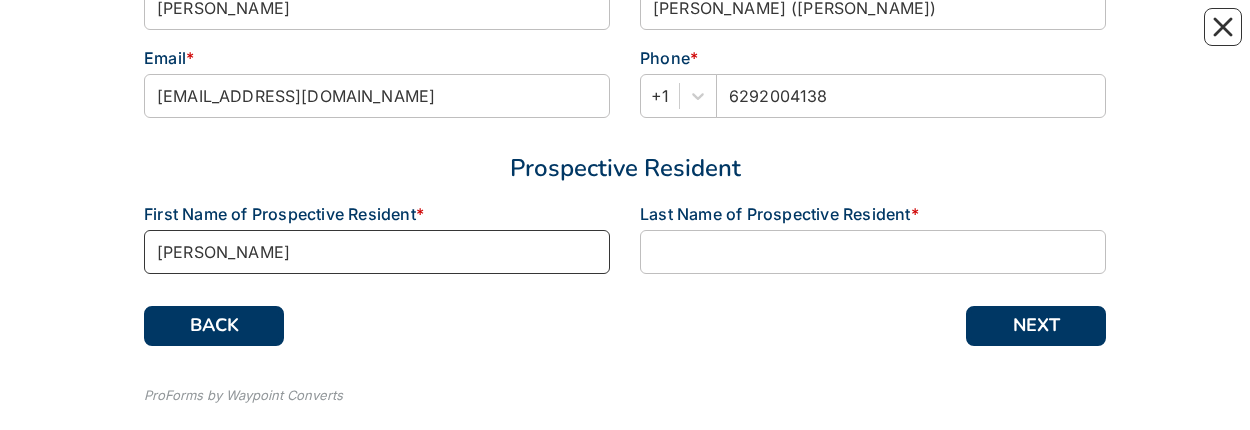 type on "[PERSON_NAME]" 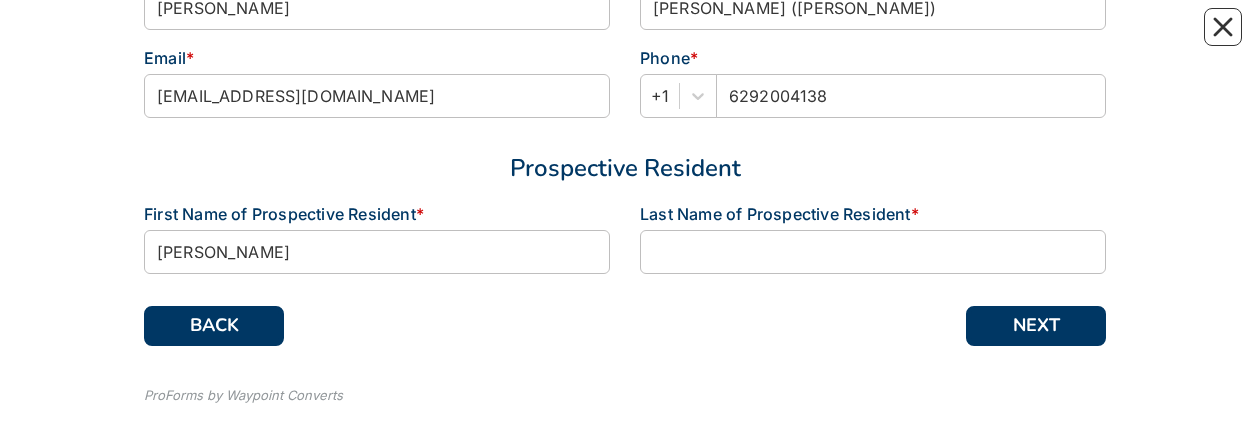 click on "Last Name of Prospective Resident *" at bounding box center [873, 238] 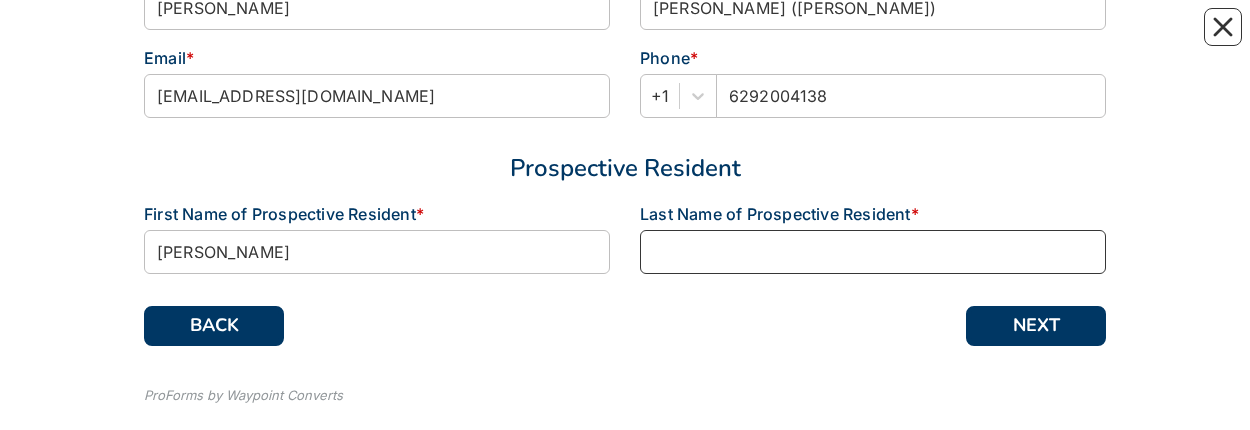 click at bounding box center [873, 252] 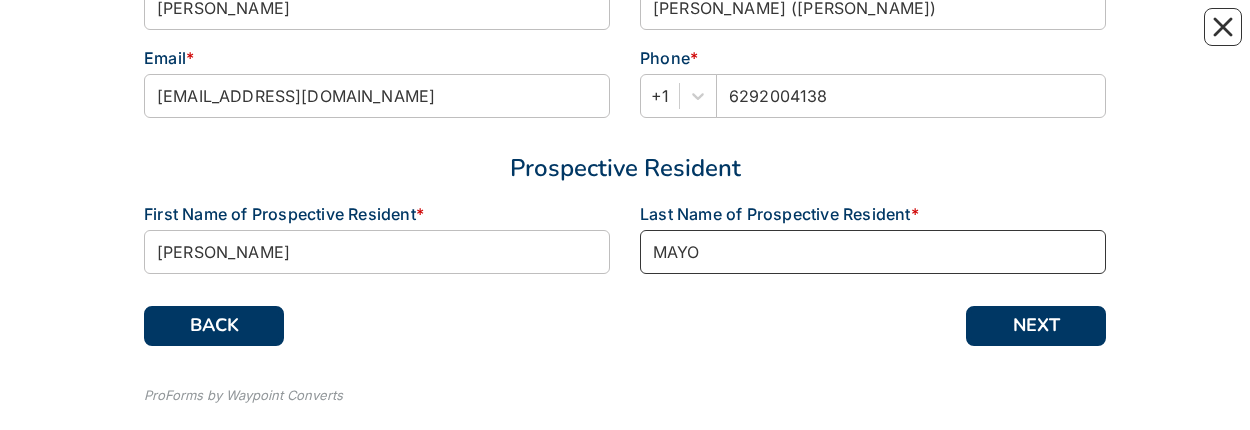 type on "MAYO" 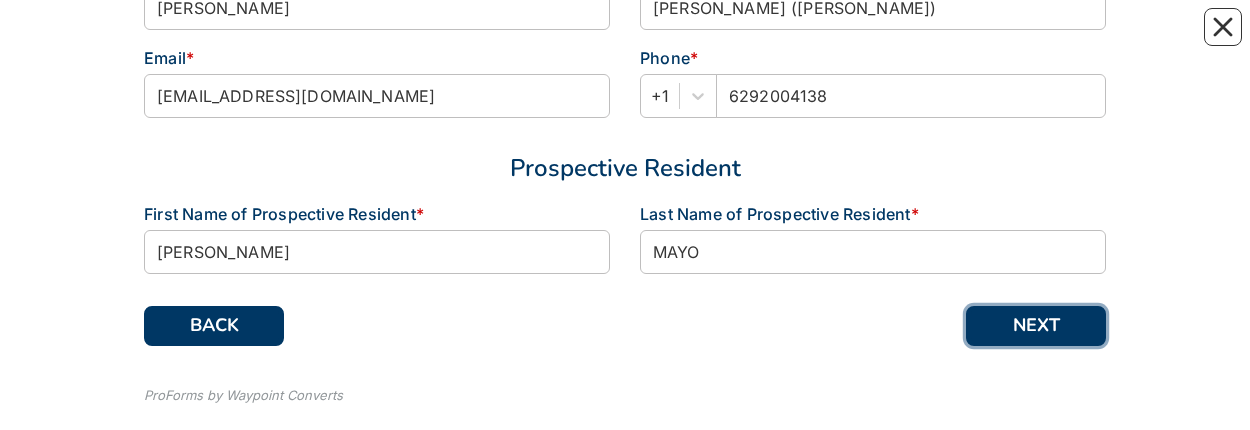 click on "NEXT" at bounding box center (1036, 326) 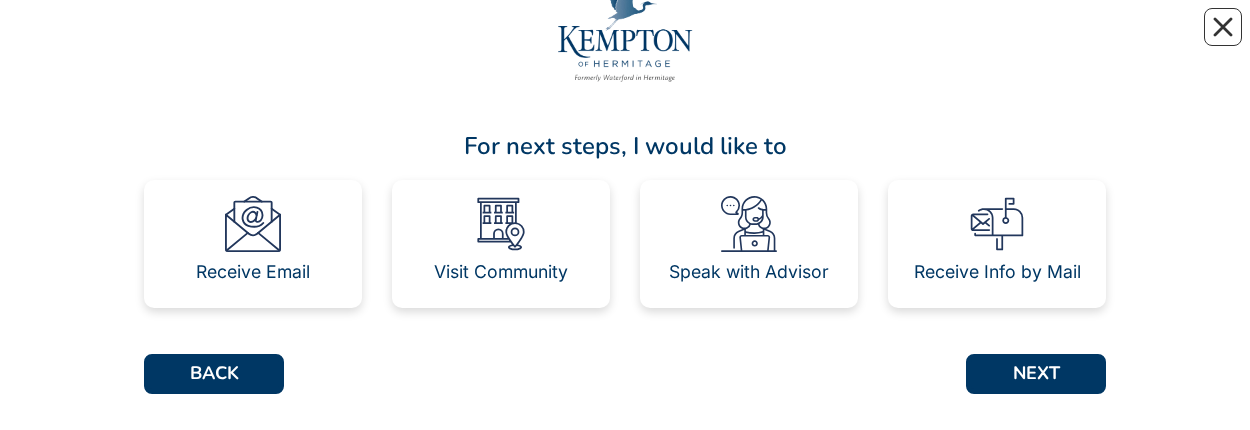 scroll, scrollTop: 0, scrollLeft: 0, axis: both 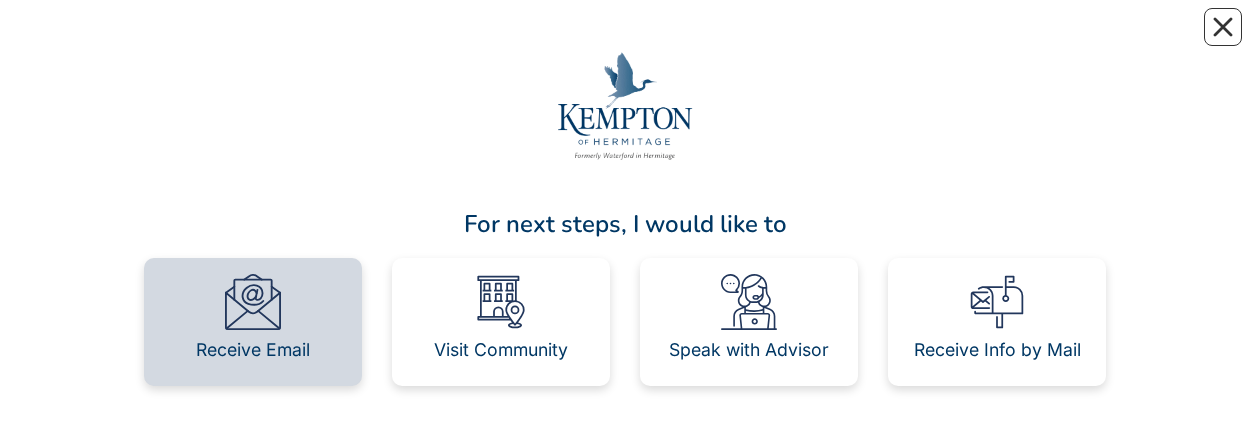 click on "Receive Email" at bounding box center [253, 322] 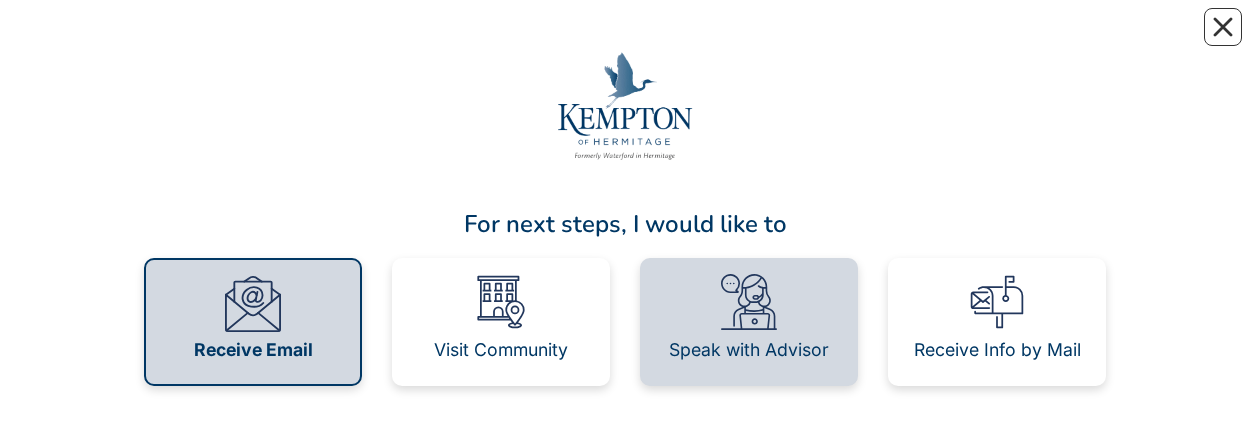 click on "Speak with Advisor" at bounding box center [749, 350] 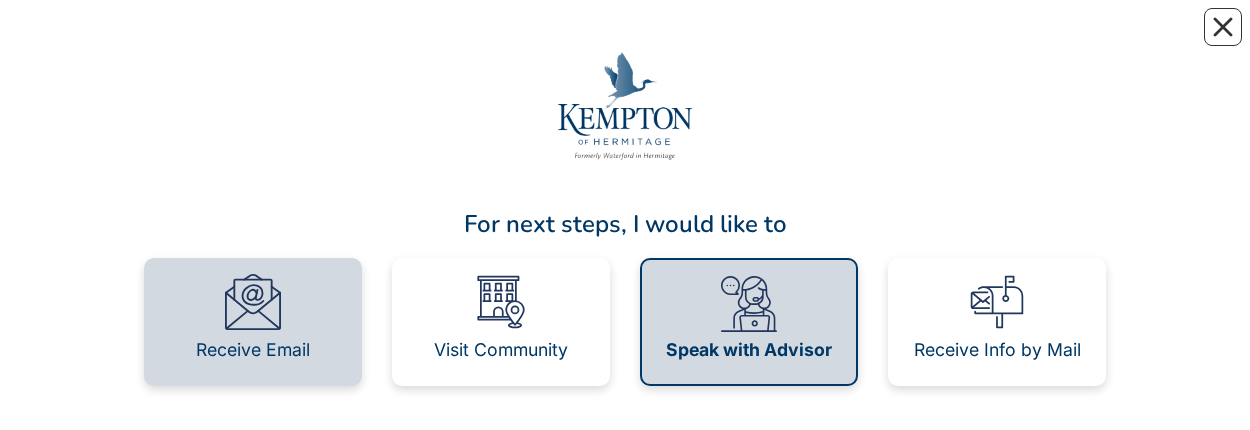 click on "Receive Email" at bounding box center (253, 350) 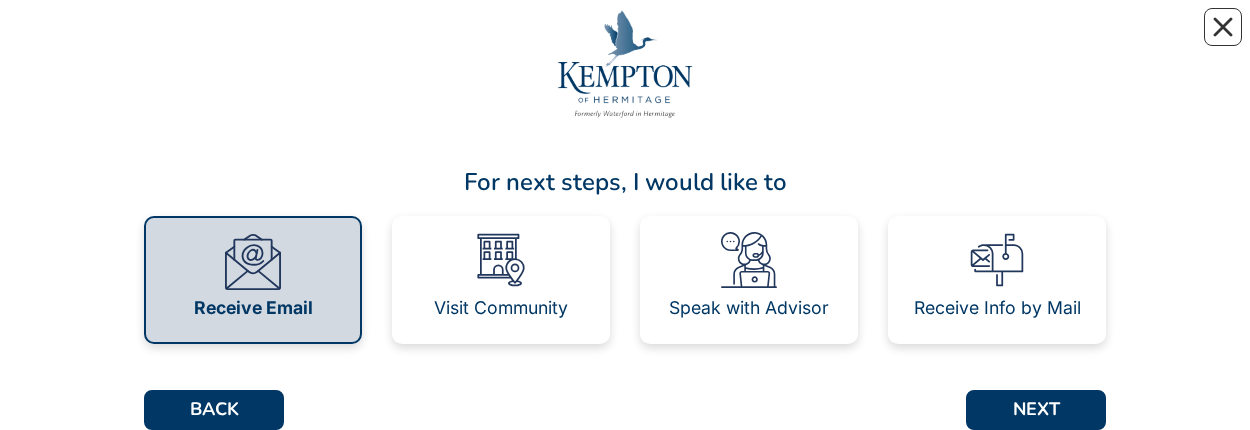 scroll, scrollTop: 77, scrollLeft: 0, axis: vertical 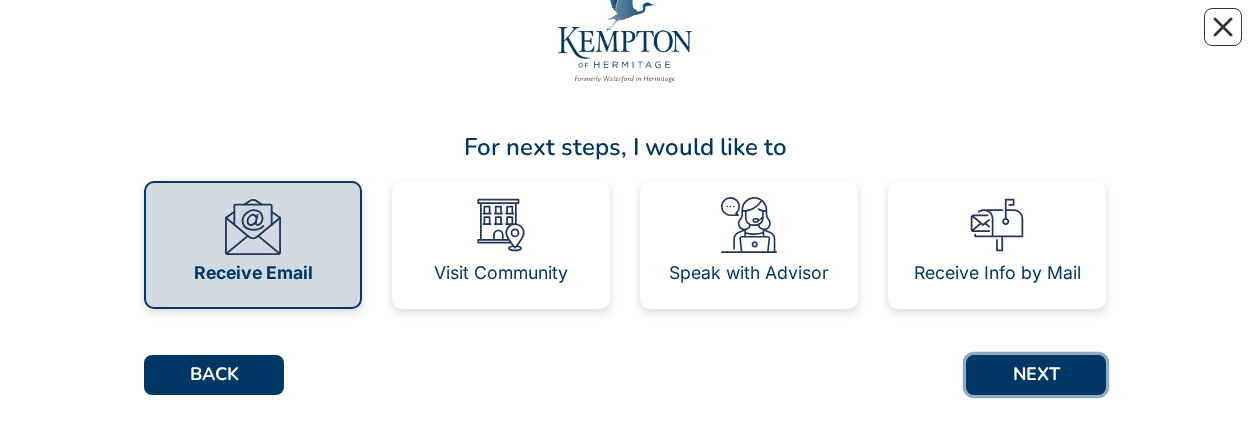 click on "NEXT" at bounding box center (1036, 375) 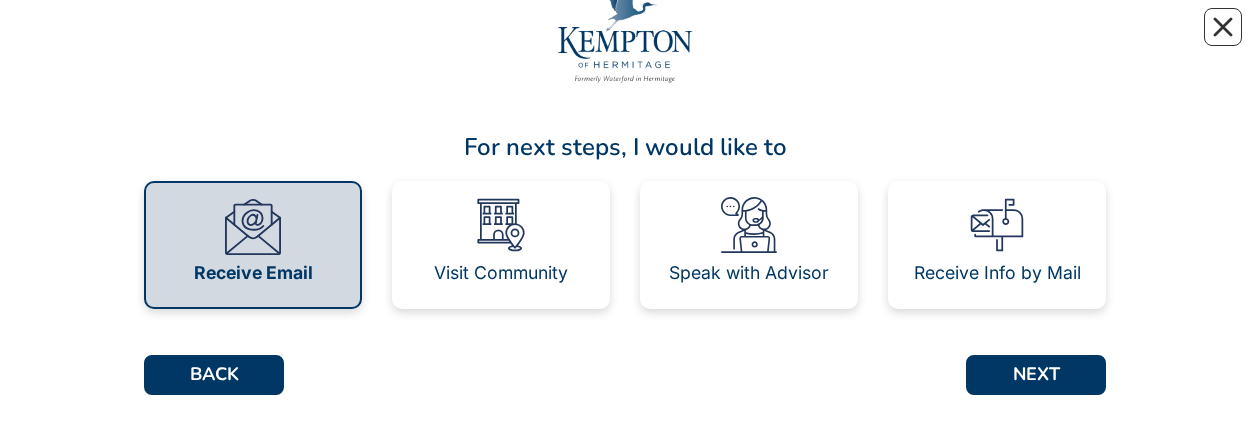 scroll, scrollTop: 0, scrollLeft: 0, axis: both 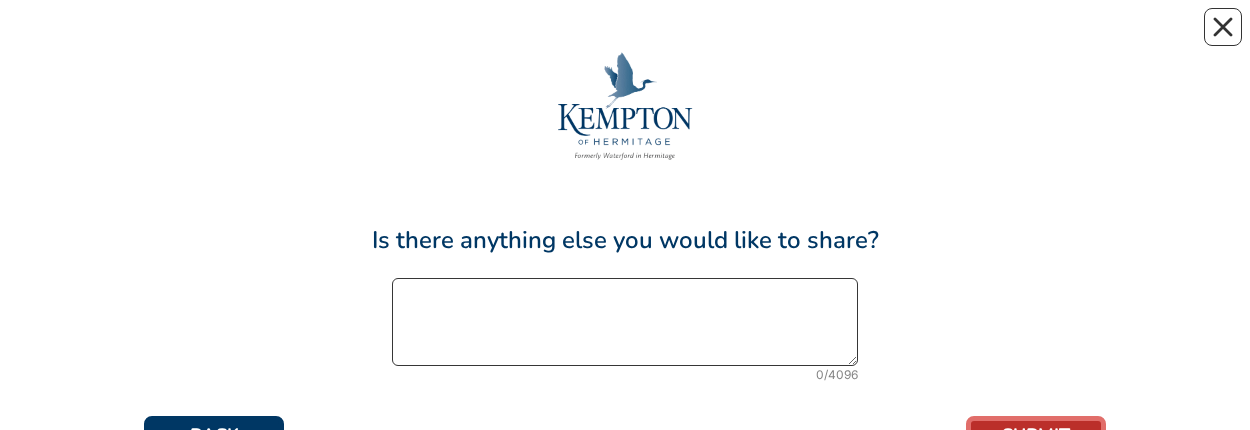 paste on "LOOKING FOR AN ASSIATED LIVING FACILTY FOR MY DAD. HE IS 70 AND WILL BE GOING TO A SKILLED FACILTY 1ST IN [GEOGRAPHIC_DATA][PERSON_NAME] IN THE NEXT FEW WEEKS BUT AT SOME POINT, I AM HOPEFUL HE WILL BE ALE TO GO INTO AN ASSITIED FACILTY. I LIVE IN [GEOGRAPHIC_DATA][PERSON_NAME] AND HAVE HEARD GREAT THINGS ABOUT YOUR PLACE. I NEED PRICING INFO, DO YOU ACCEPT SOCIAL SECURITY PATIENTS WITH MEDICARE/MEDICAID,AND WHAT DOES YOUR WAITLIST LOOK LIKE? THANK YOU!" 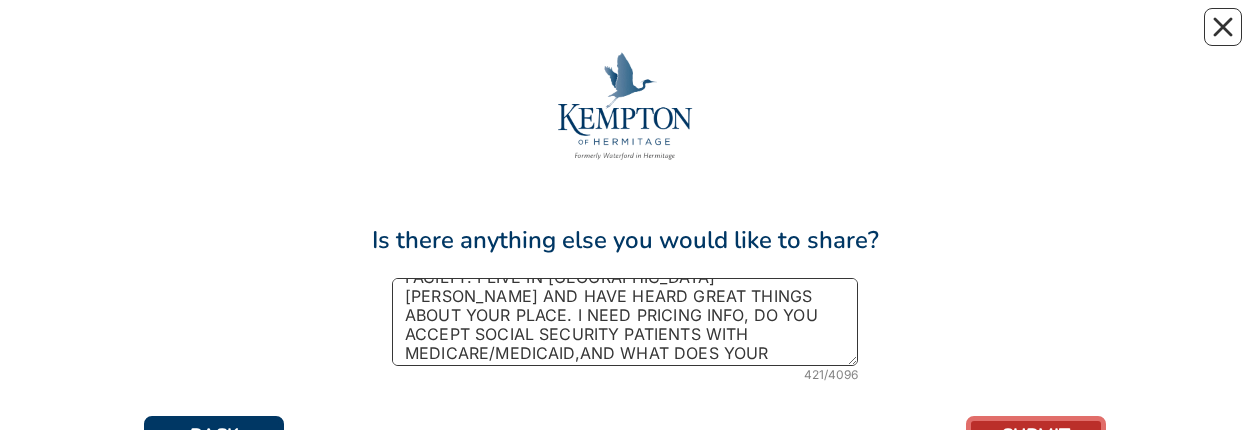 scroll, scrollTop: 116, scrollLeft: 0, axis: vertical 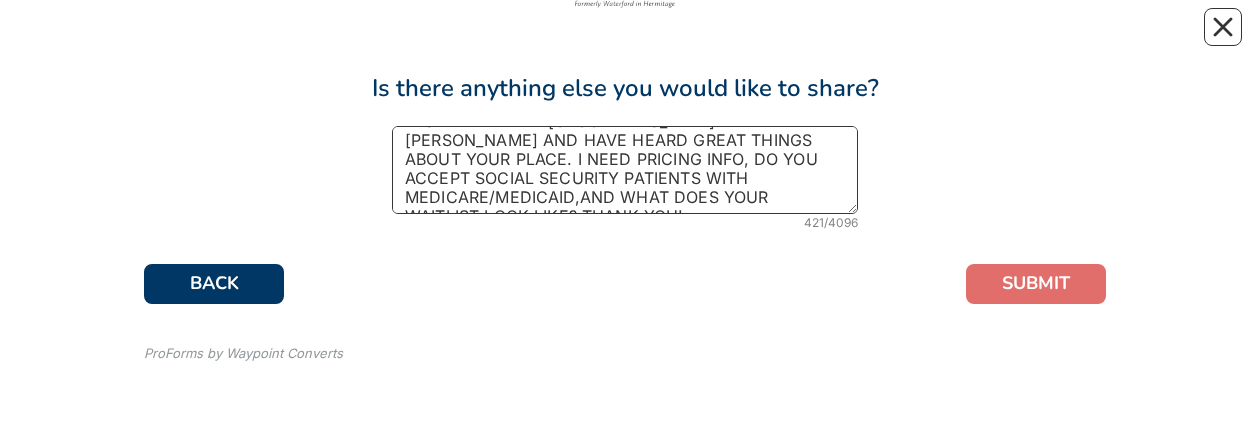 type on "LOOKING FOR AN ASSIATED LIVING FACILTY FOR MY DAD. HE IS 70 AND WILL BE GOING TO A SKILLED FACILTY 1ST IN [GEOGRAPHIC_DATA][PERSON_NAME] IN THE NEXT FEW WEEKS BUT AT SOME POINT, I AM HOPEFUL HE WILL BE ALE TO GO INTO AN ASSITIED FACILTY. I LIVE IN [GEOGRAPHIC_DATA][PERSON_NAME] AND HAVE HEARD GREAT THINGS ABOUT YOUR PLACE. I NEED PRICING INFO, DO YOU ACCEPT SOCIAL SECURITY PATIENTS WITH MEDICARE/MEDICAID,AND WHAT DOES YOUR WAITLIST LOOK LIKE? THANK YOU!" 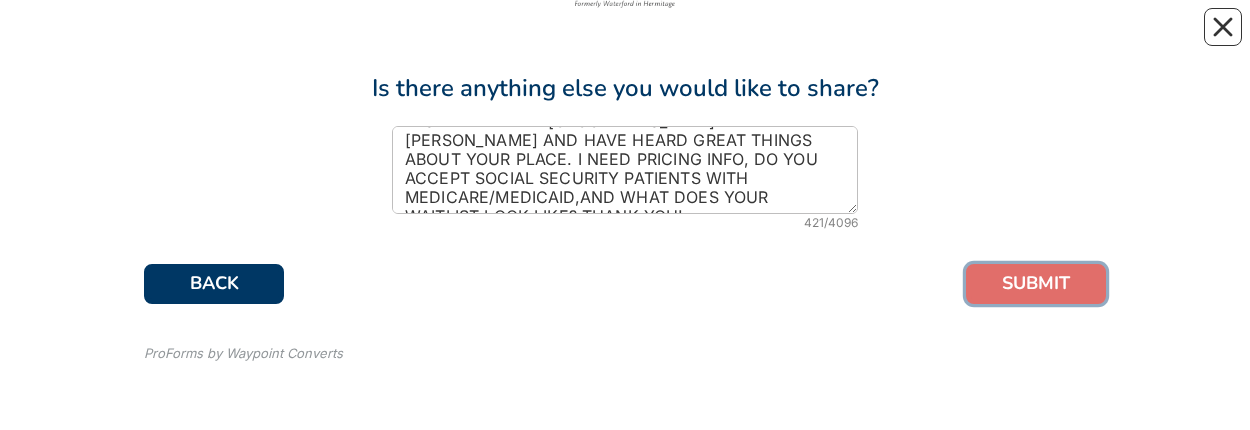 click on "SUBMIT" at bounding box center (1036, 284) 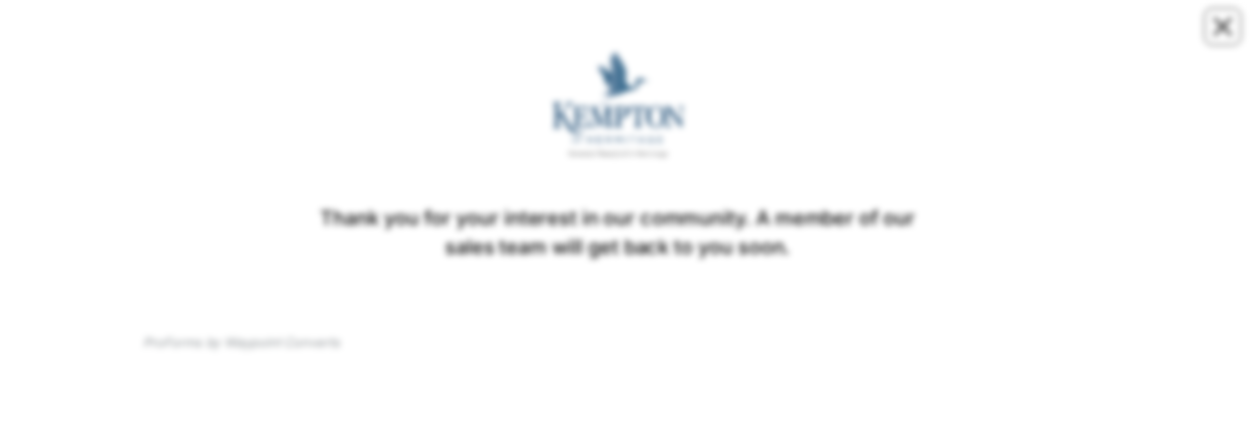scroll, scrollTop: 0, scrollLeft: 0, axis: both 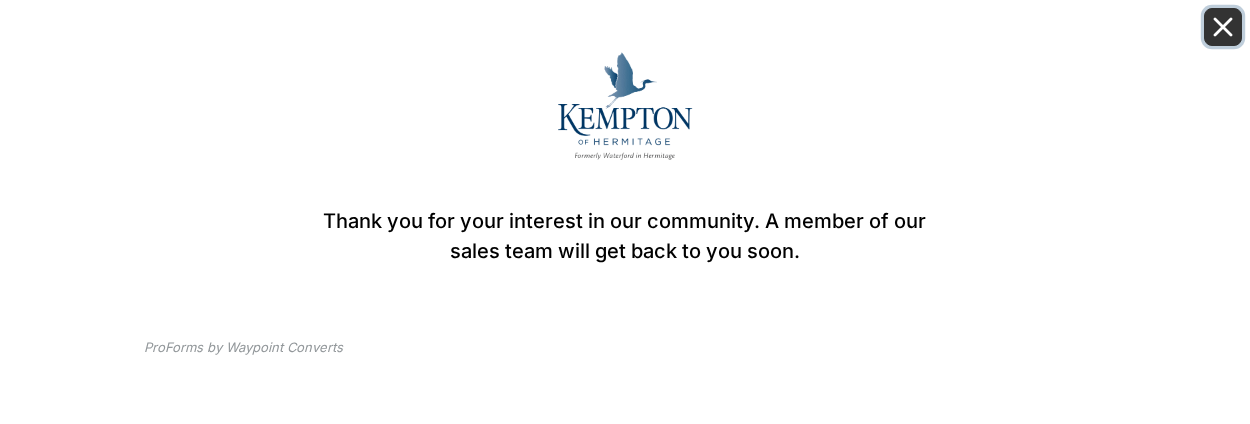 click 